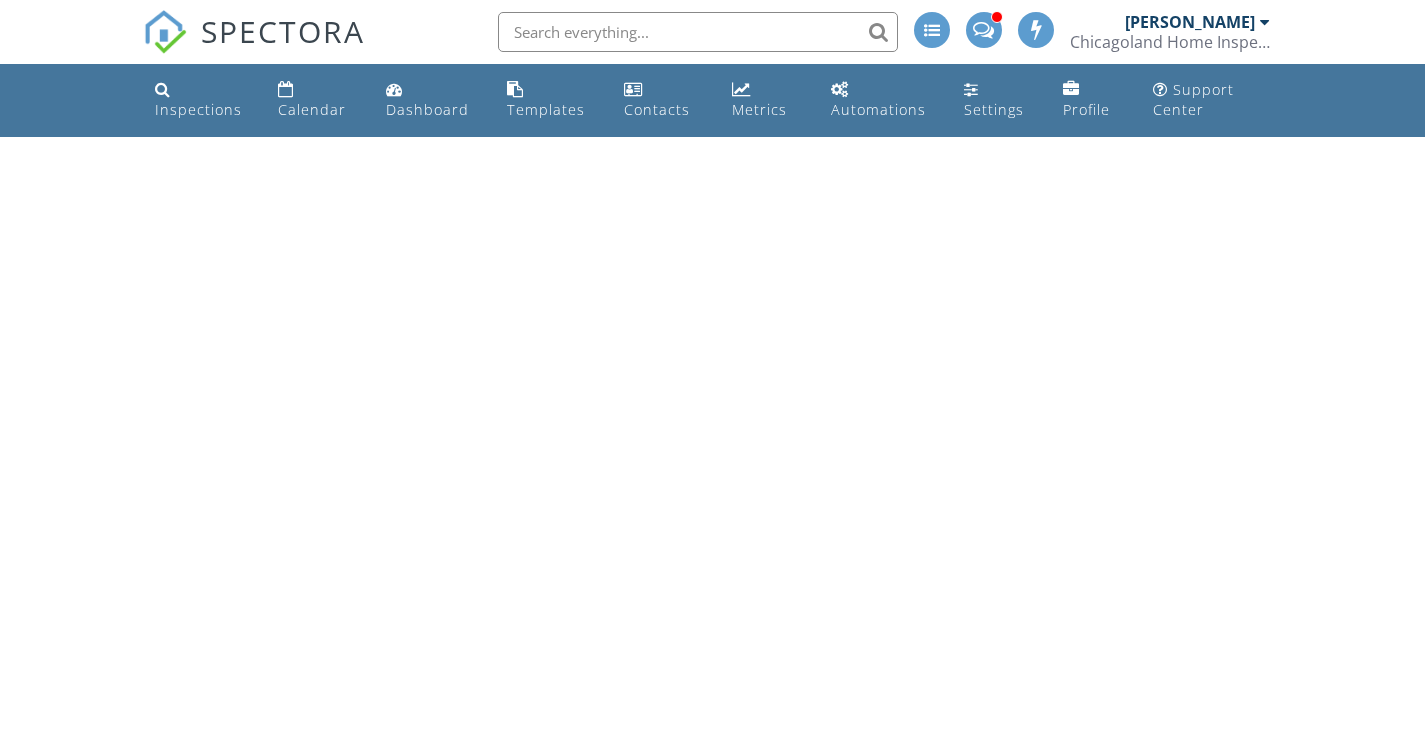 scroll, scrollTop: 0, scrollLeft: 0, axis: both 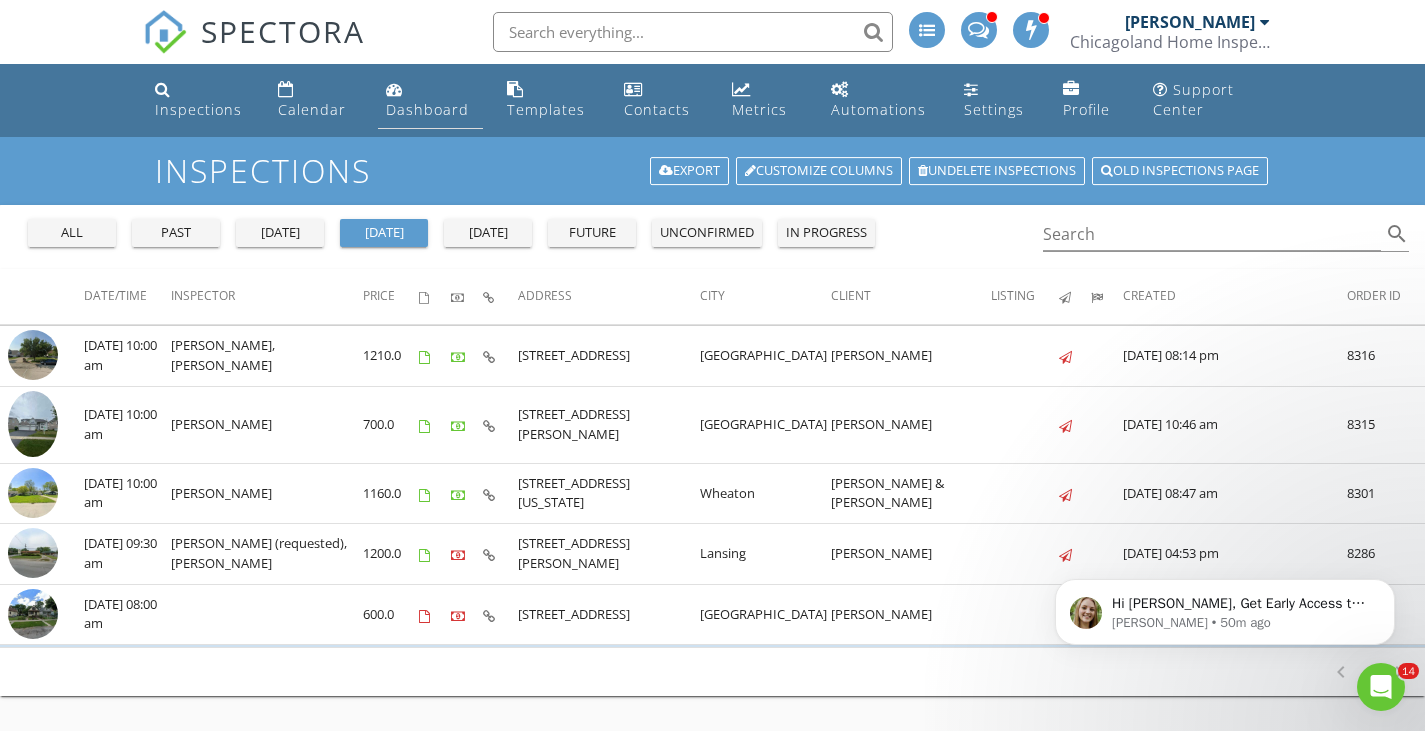 click on "Dashboard" at bounding box center (430, 100) 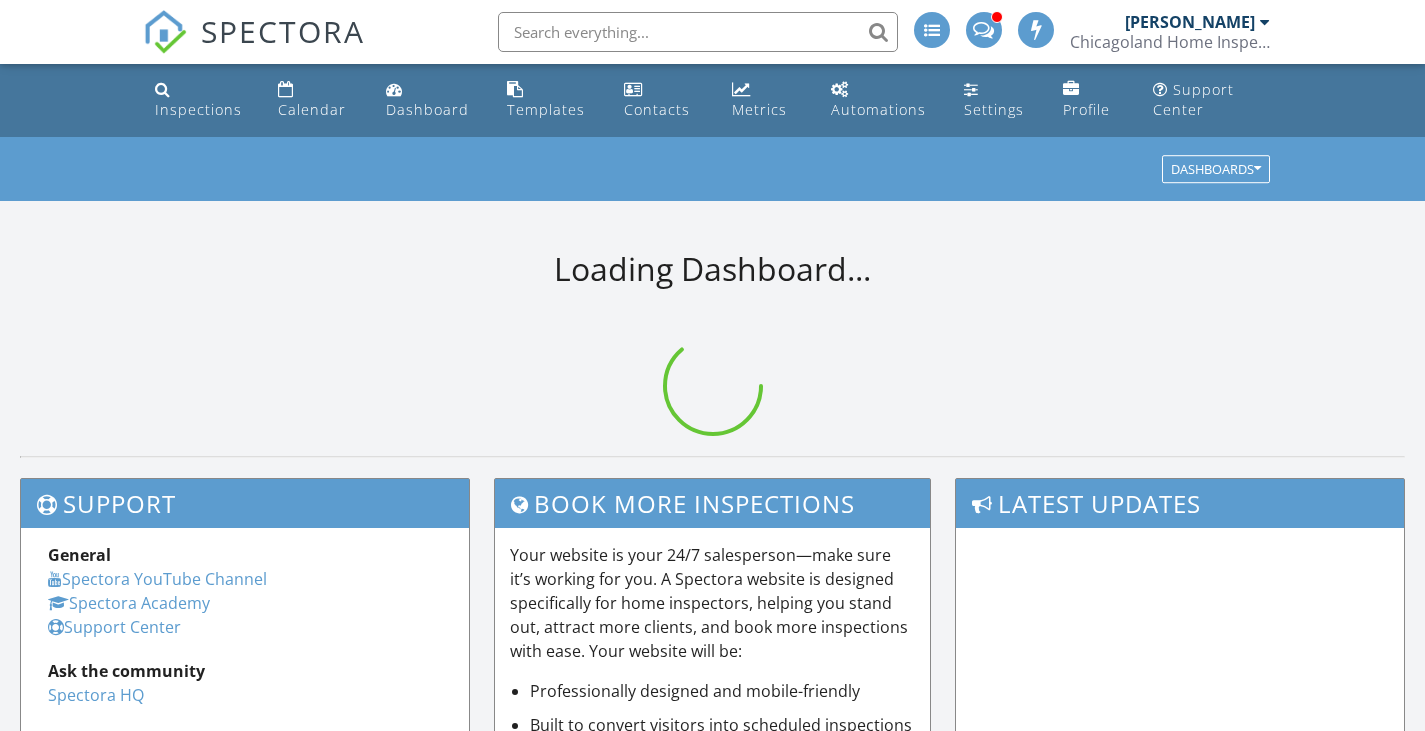 scroll, scrollTop: 0, scrollLeft: 0, axis: both 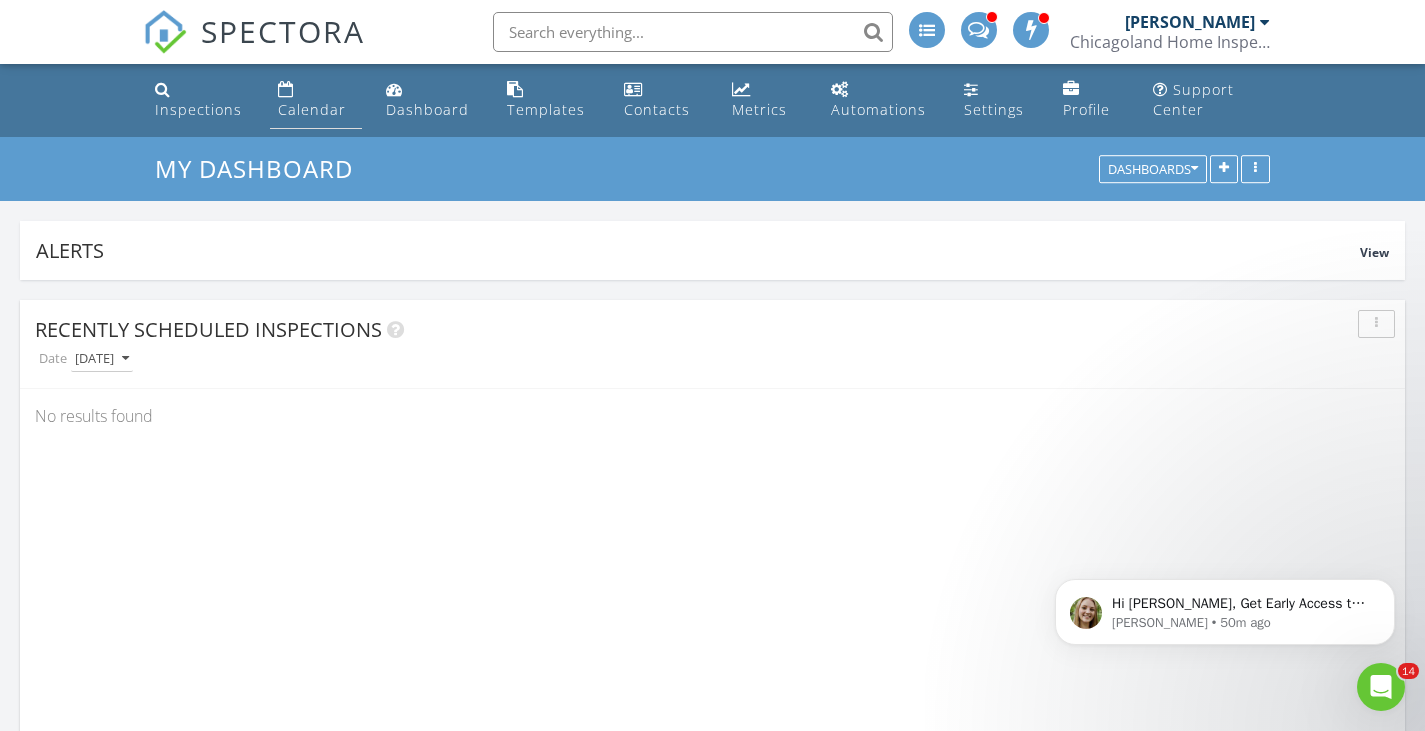 click on "Calendar" at bounding box center (312, 109) 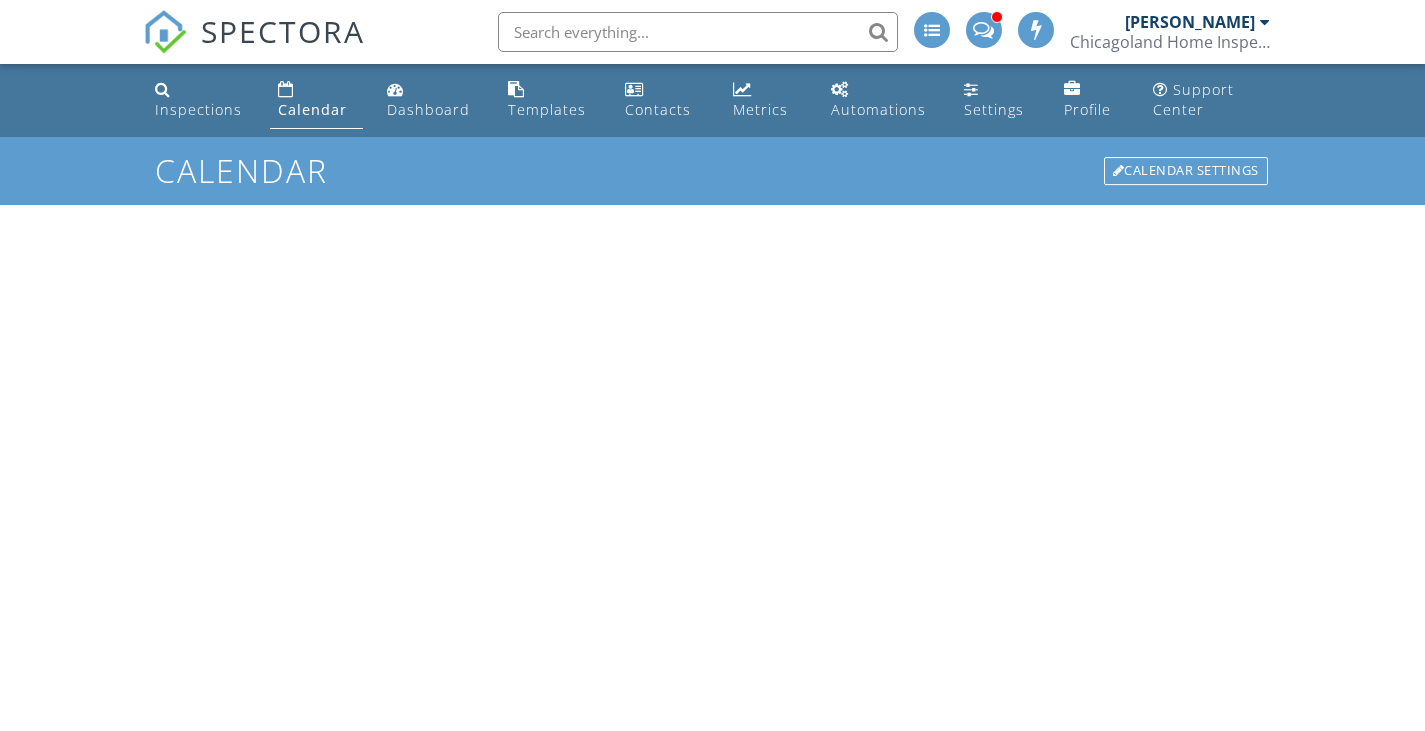 scroll, scrollTop: 0, scrollLeft: 0, axis: both 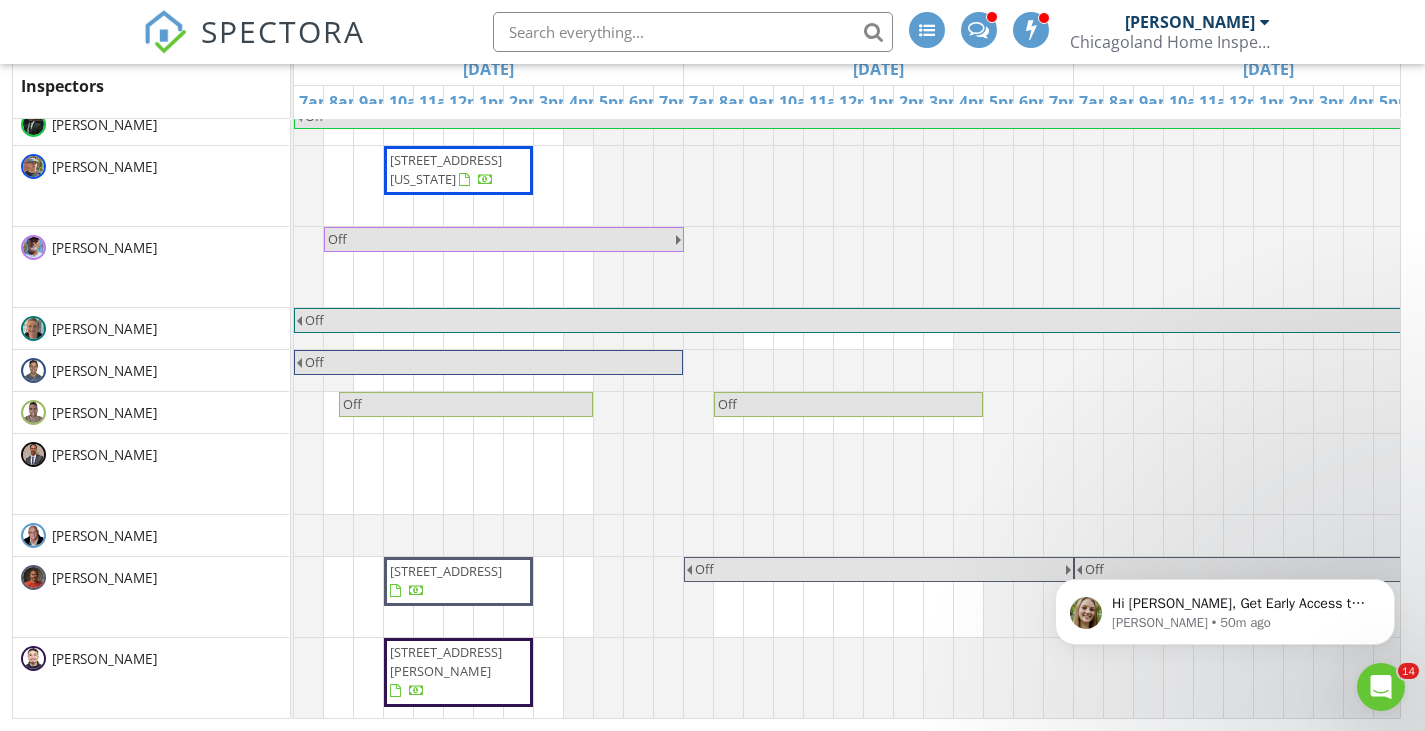 click at bounding box center [294, 535] 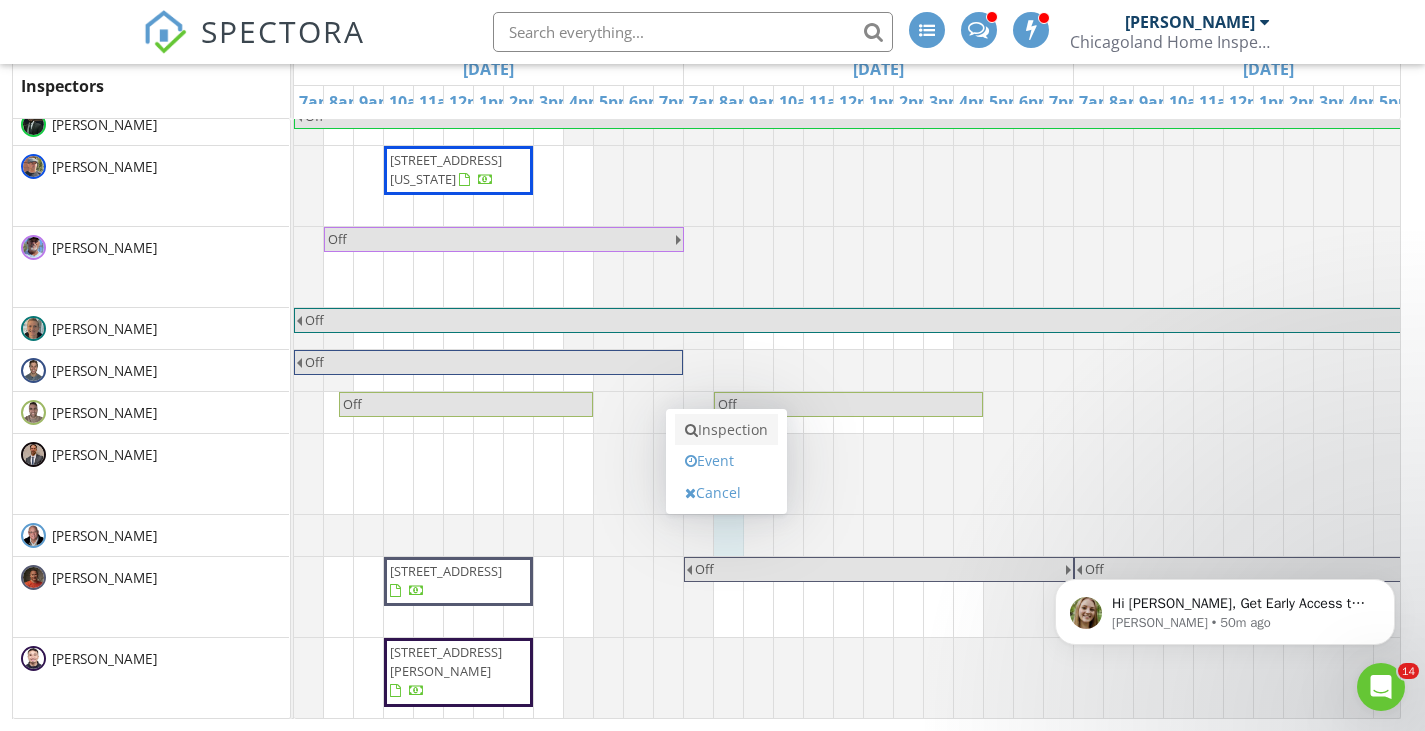 click on "Inspection" at bounding box center [726, 430] 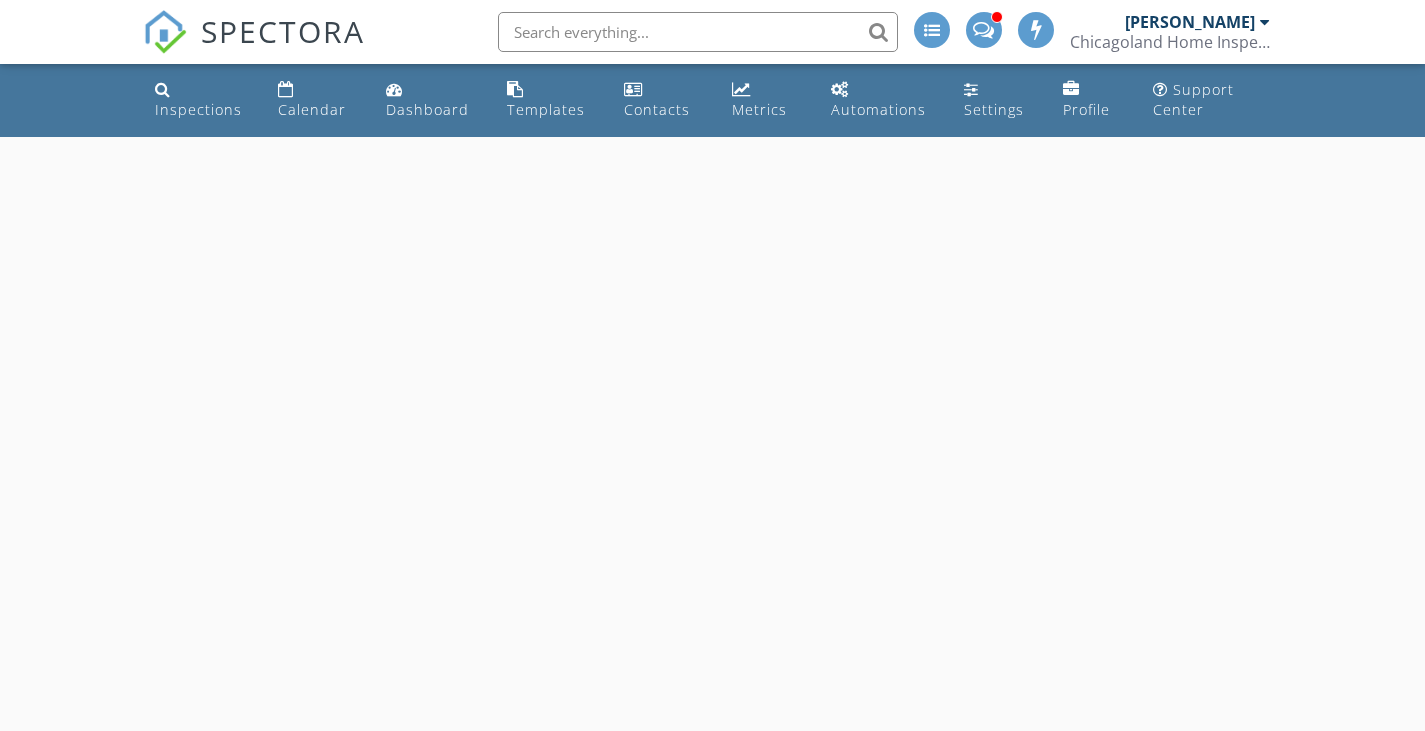 scroll, scrollTop: 0, scrollLeft: 0, axis: both 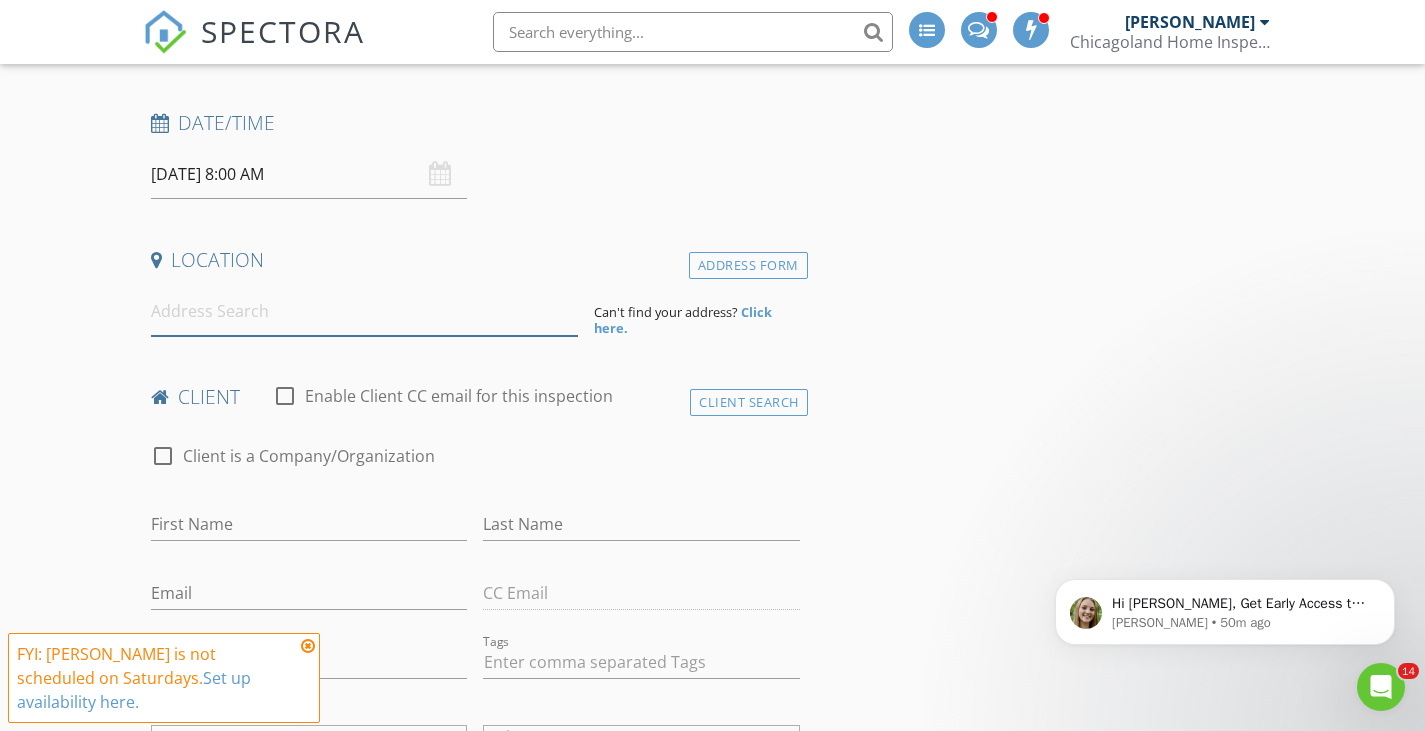 click at bounding box center [364, 311] 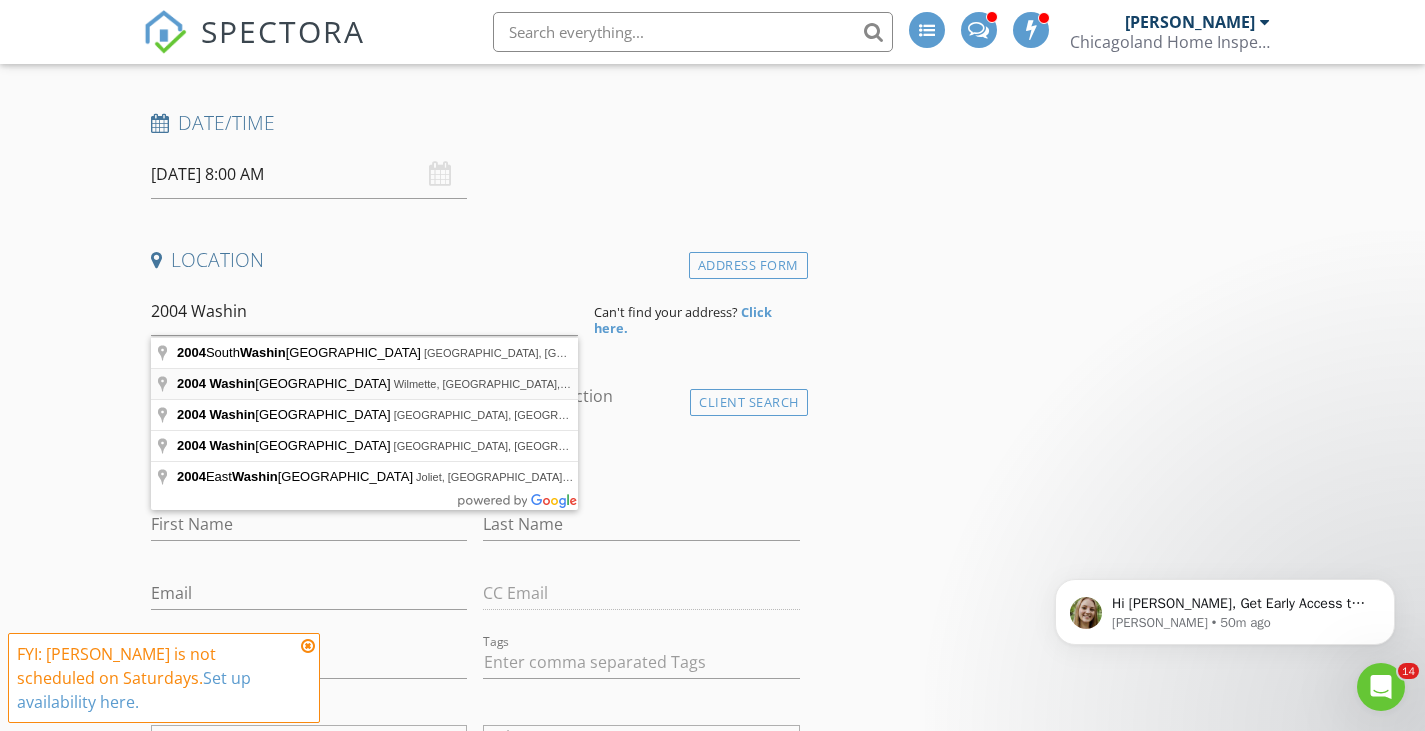 type on "2004 Washington Avenue, Wilmette, IL, USA" 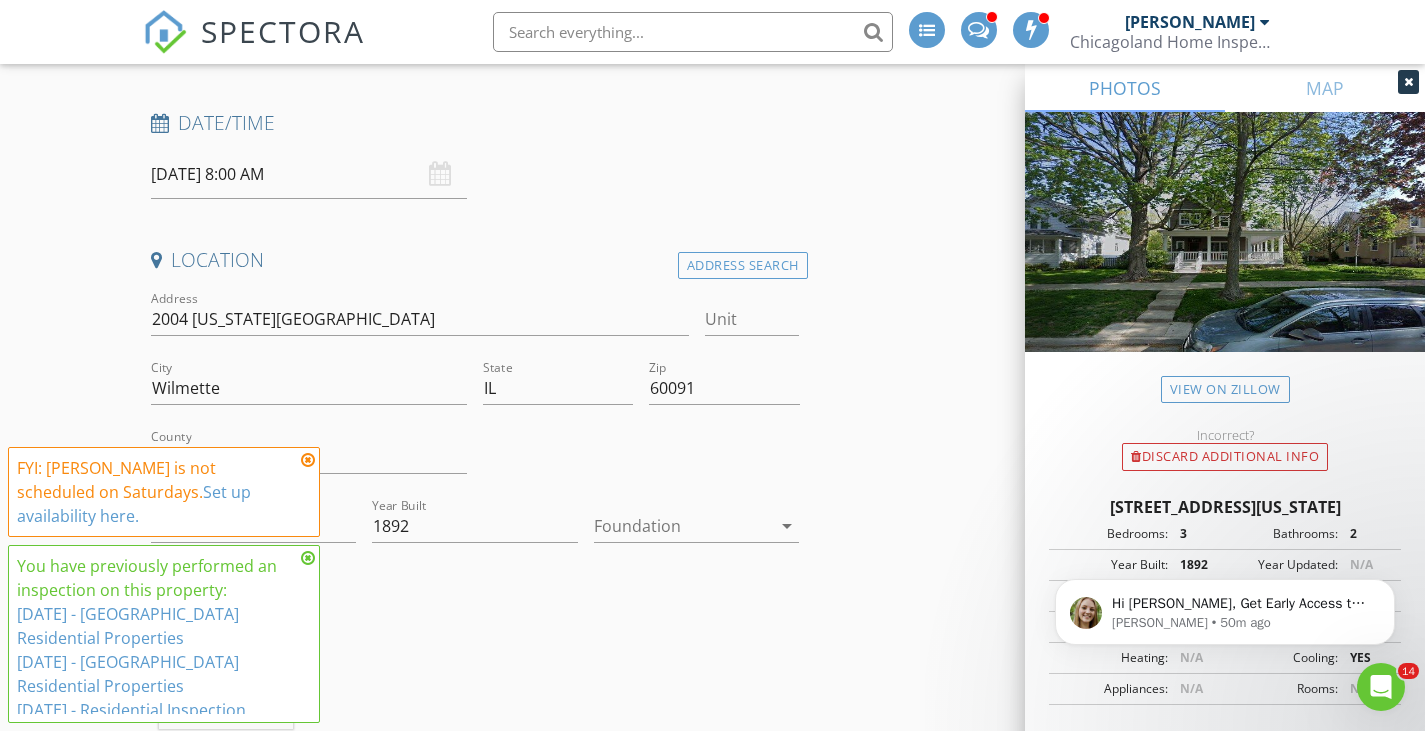 click at bounding box center (308, 460) 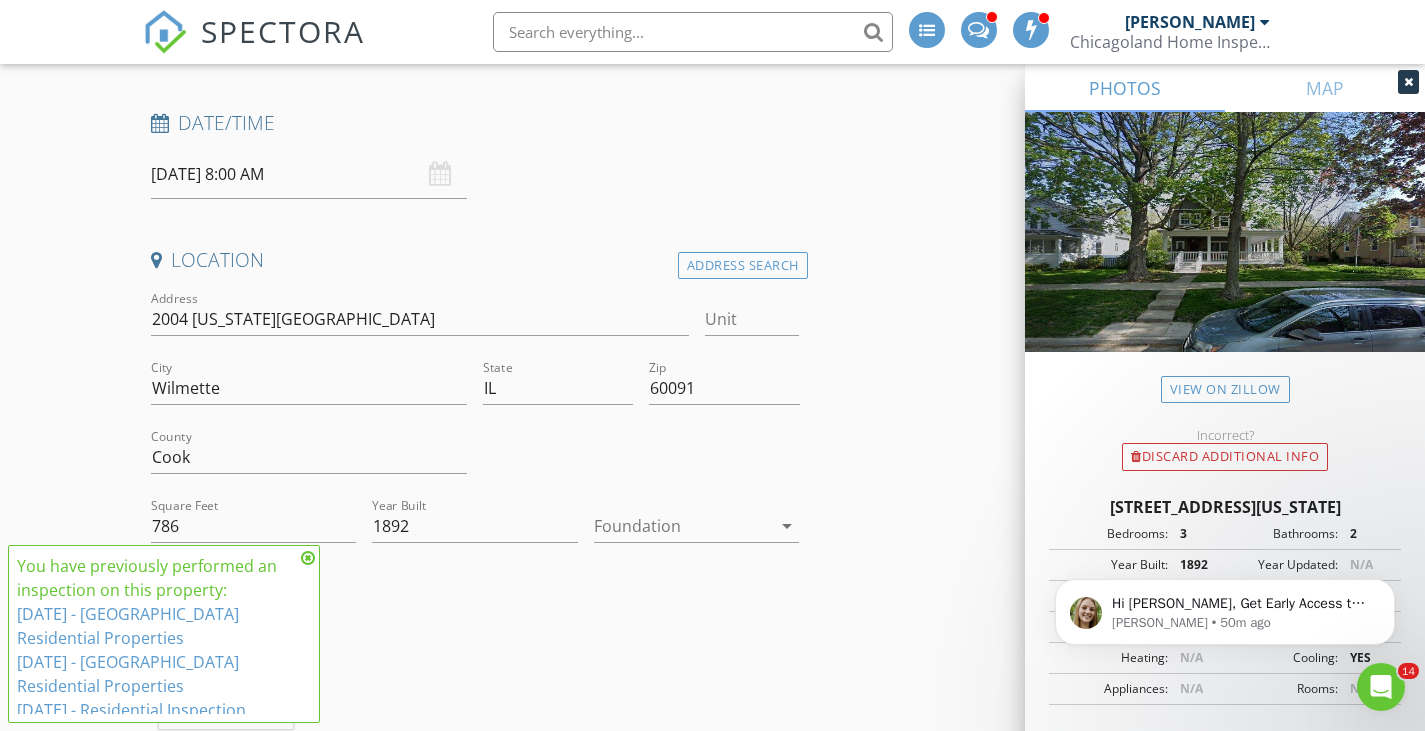 click at bounding box center (308, 558) 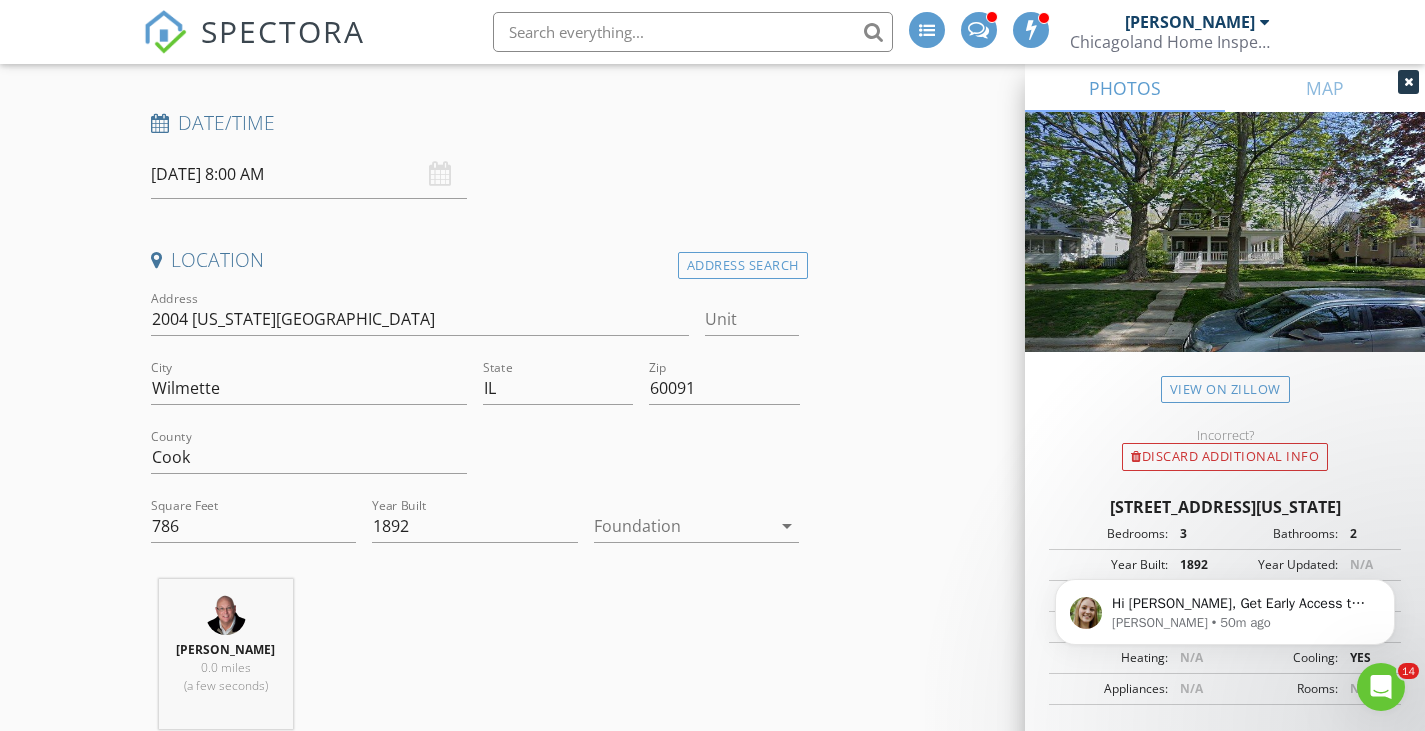 click at bounding box center [683, 526] 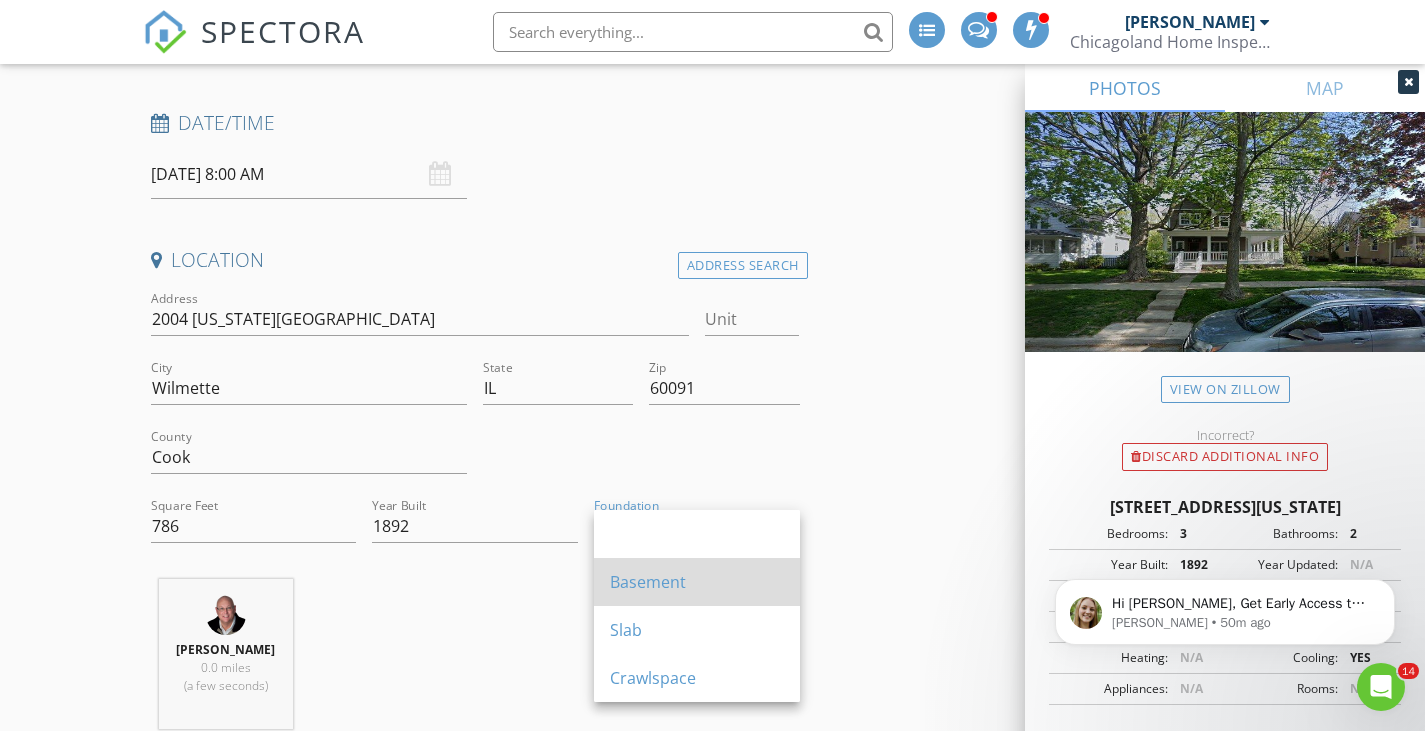 click on "Basement" at bounding box center [697, 582] 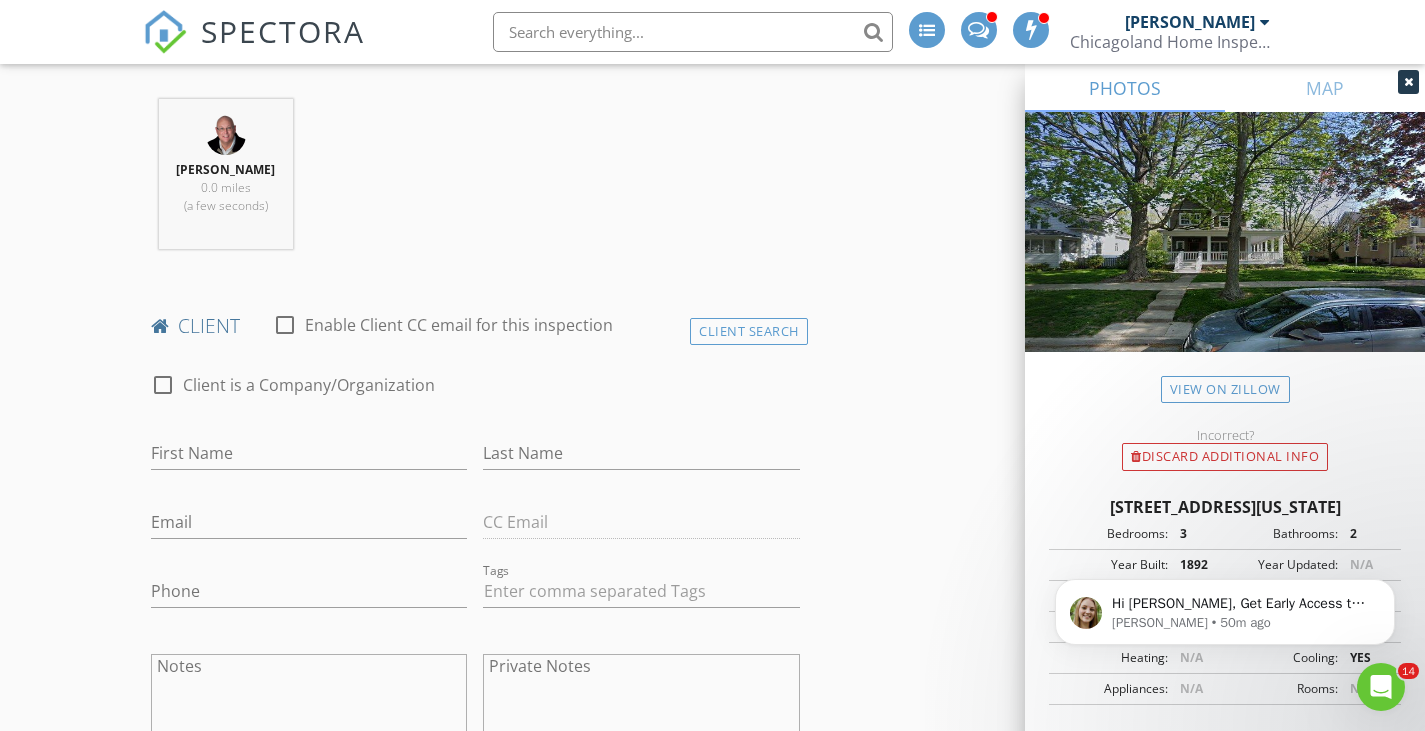 scroll, scrollTop: 800, scrollLeft: 0, axis: vertical 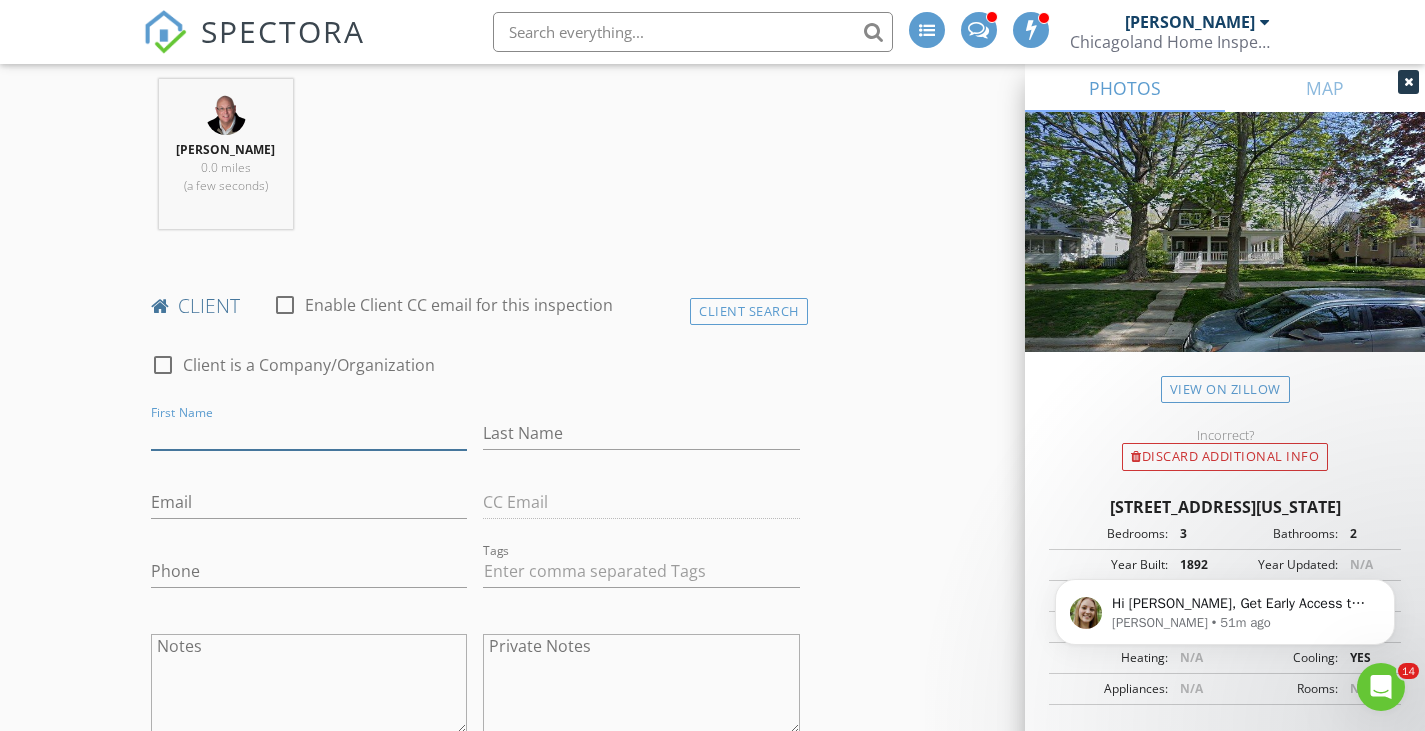 click on "First Name" at bounding box center [309, 433] 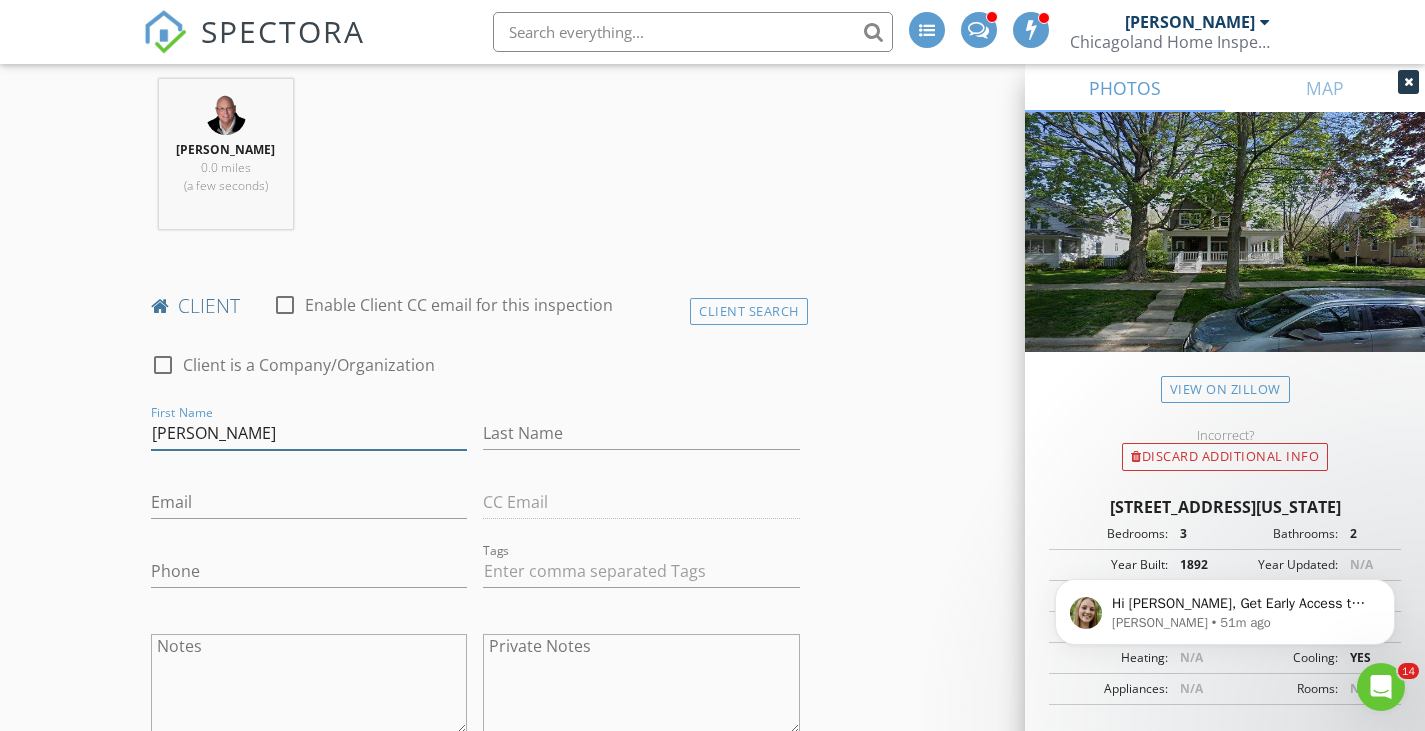 type on "Charles" 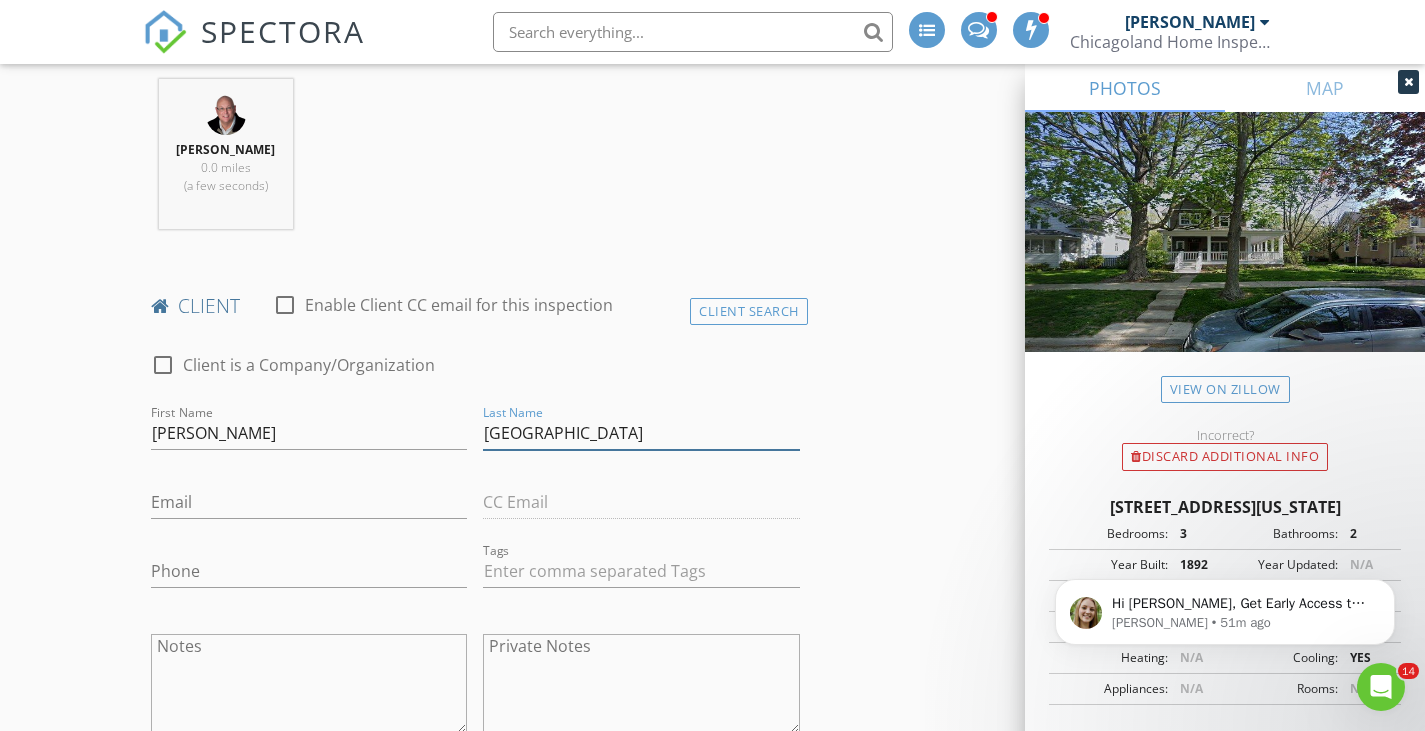 type on "Bellefontaine" 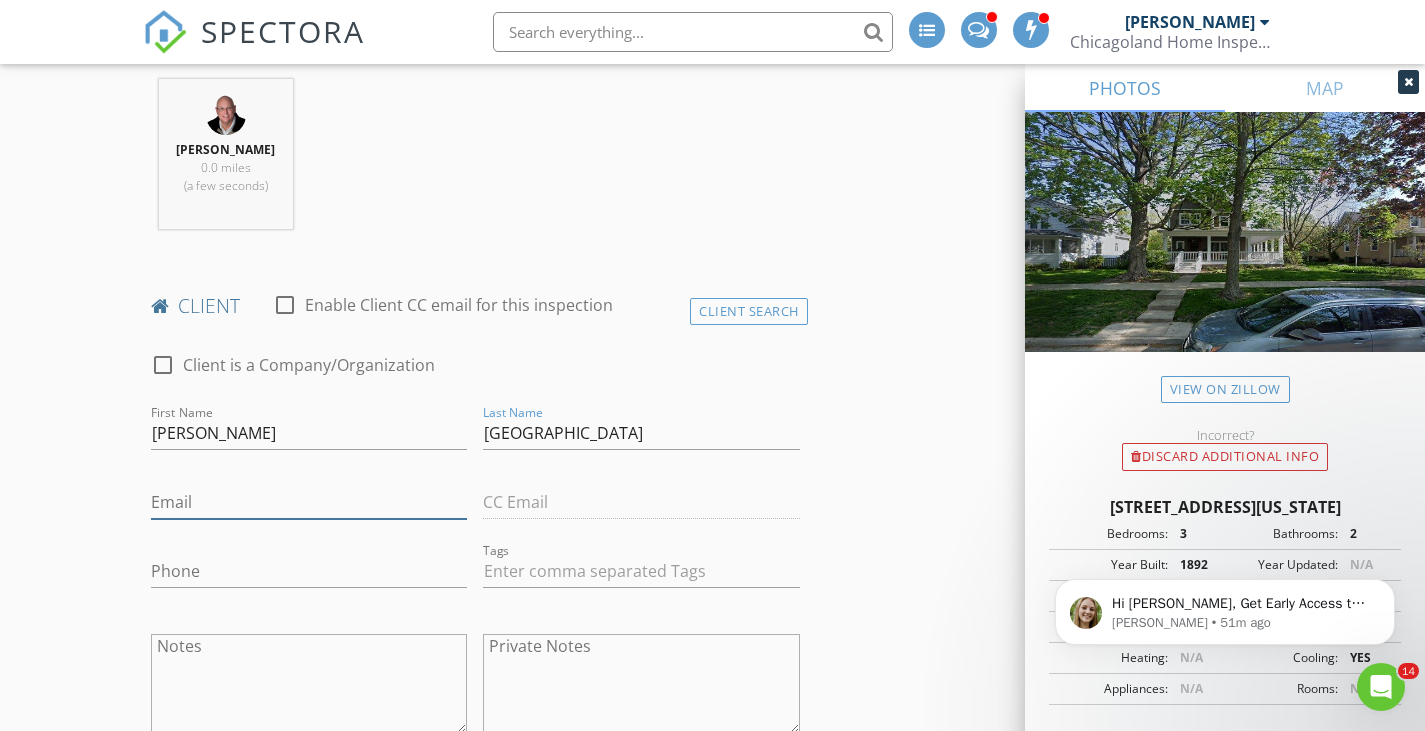 click on "Email" at bounding box center [309, 502] 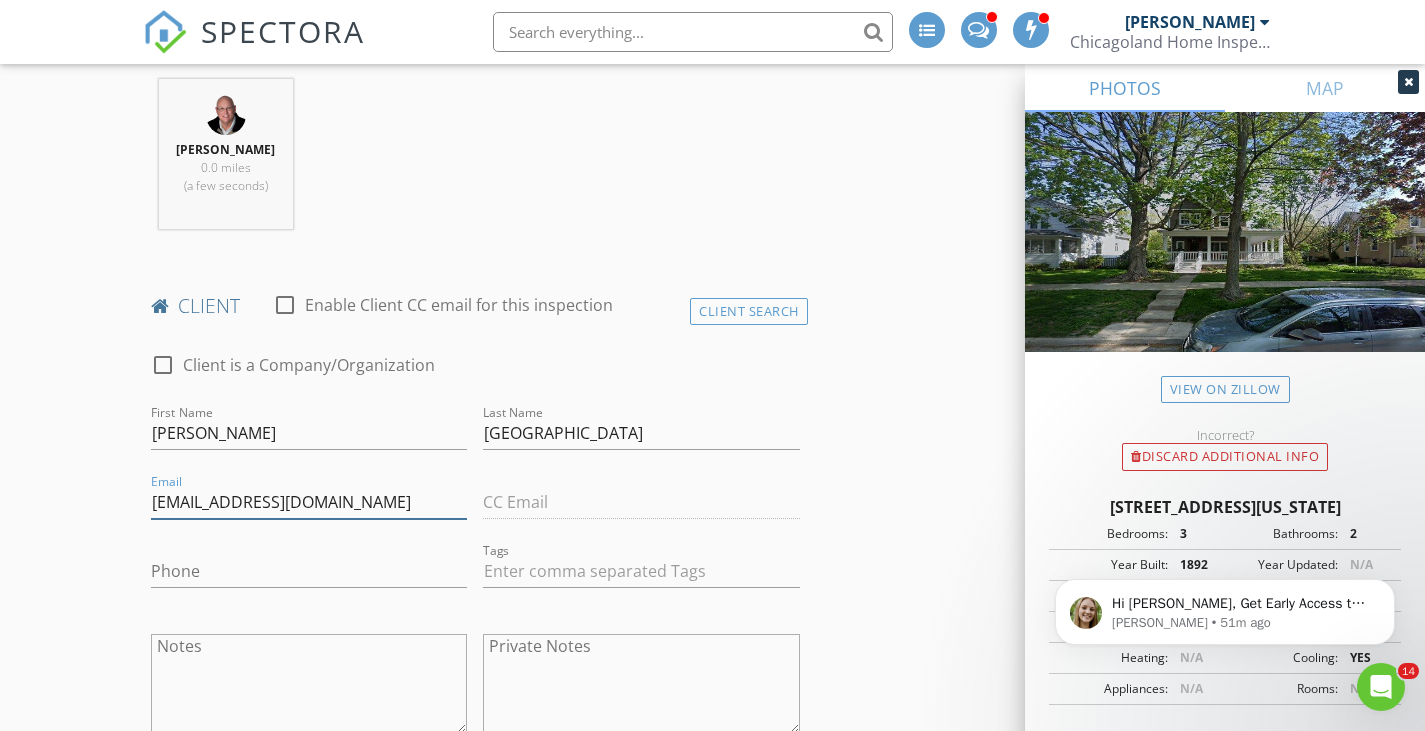 type on "bellefontainec@gmail.com" 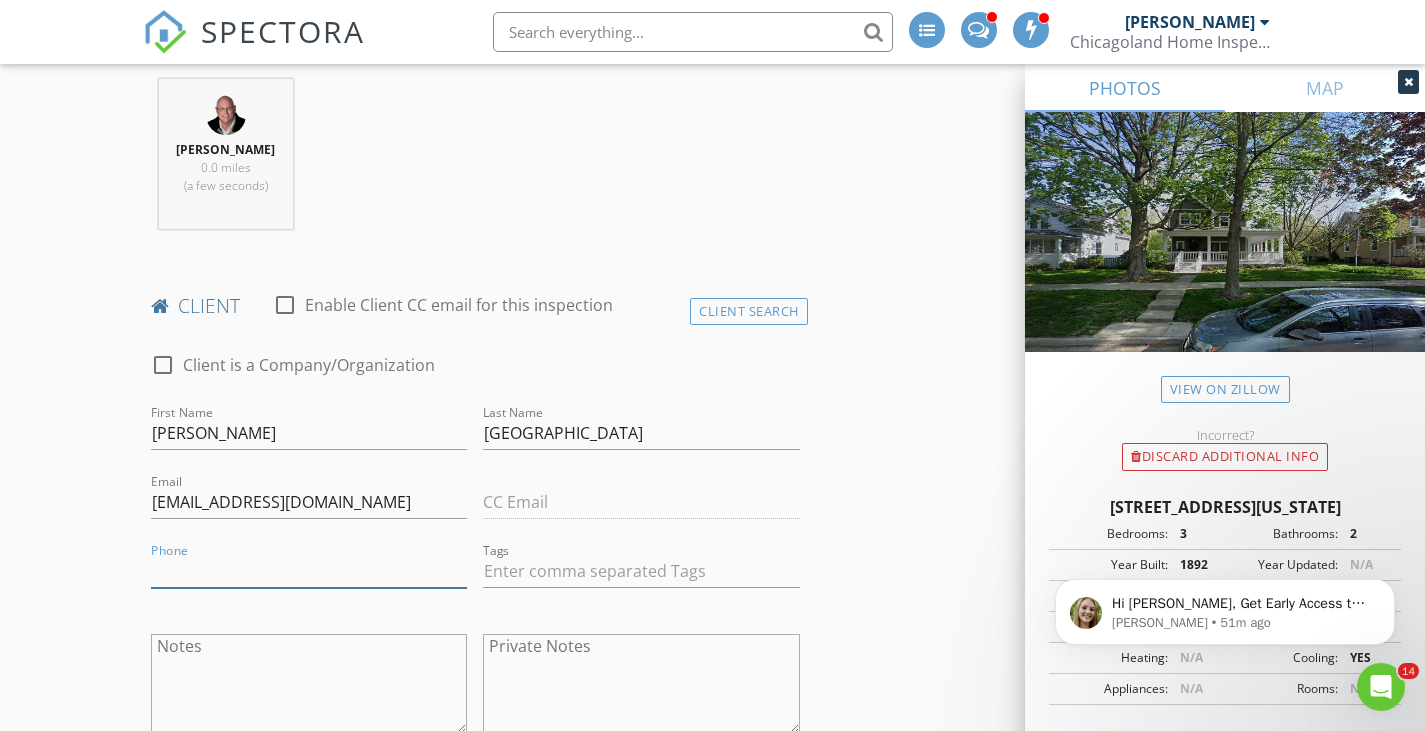 click on "Phone" at bounding box center [309, 571] 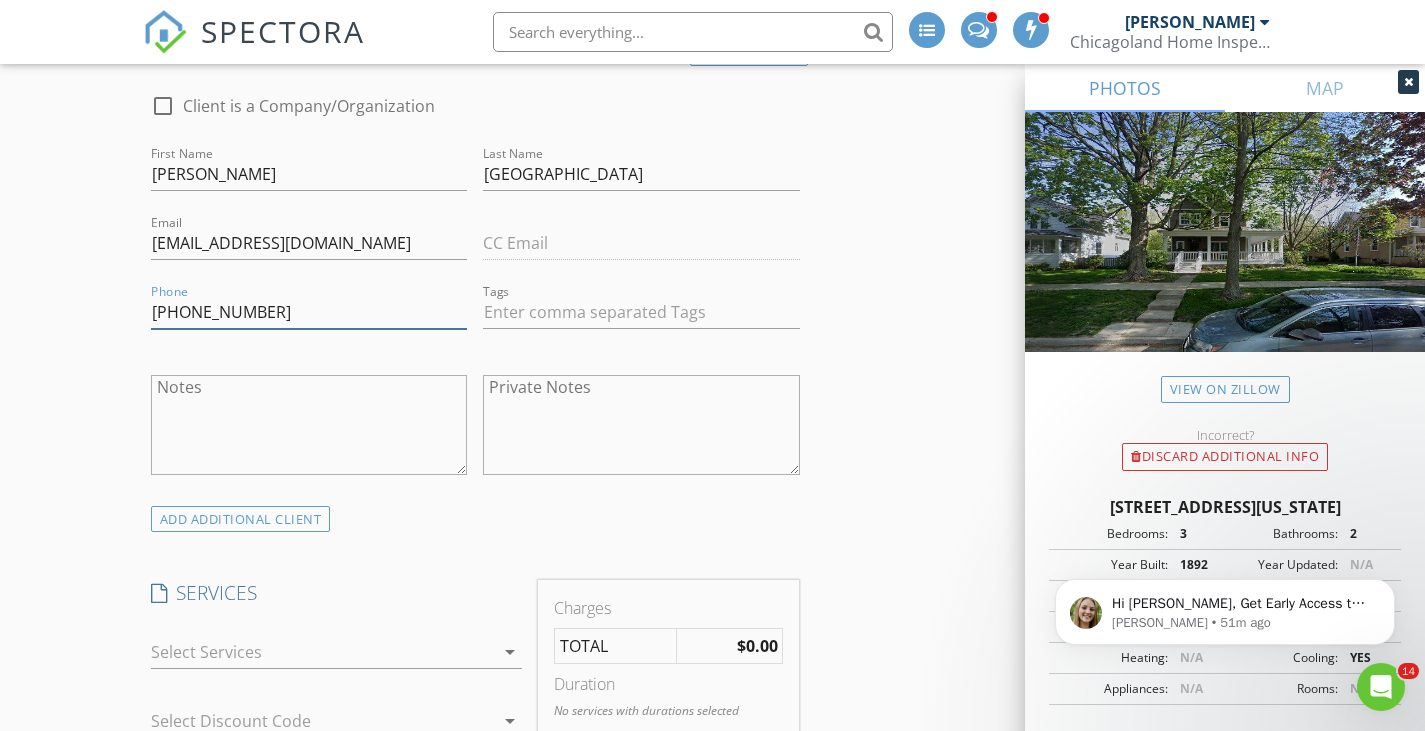 scroll, scrollTop: 1200, scrollLeft: 0, axis: vertical 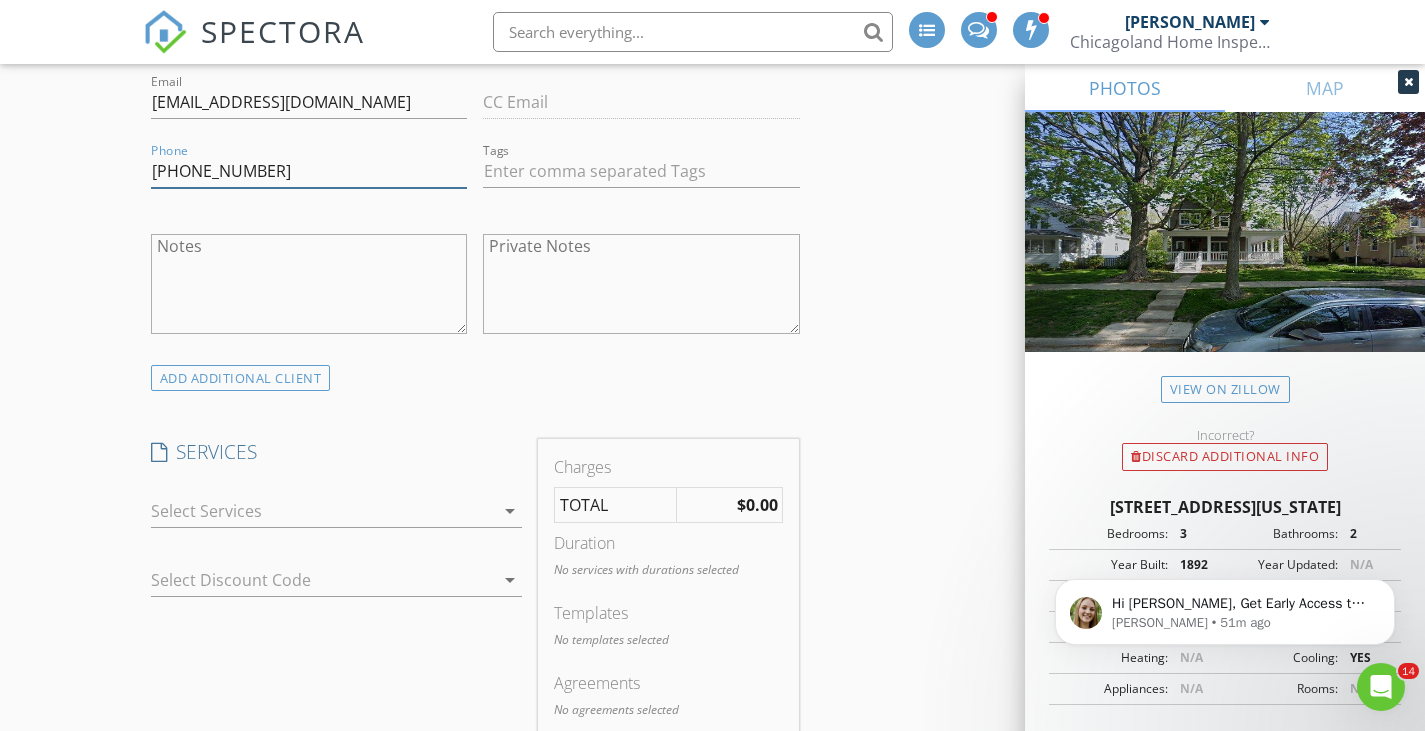 type on "630-327-2700" 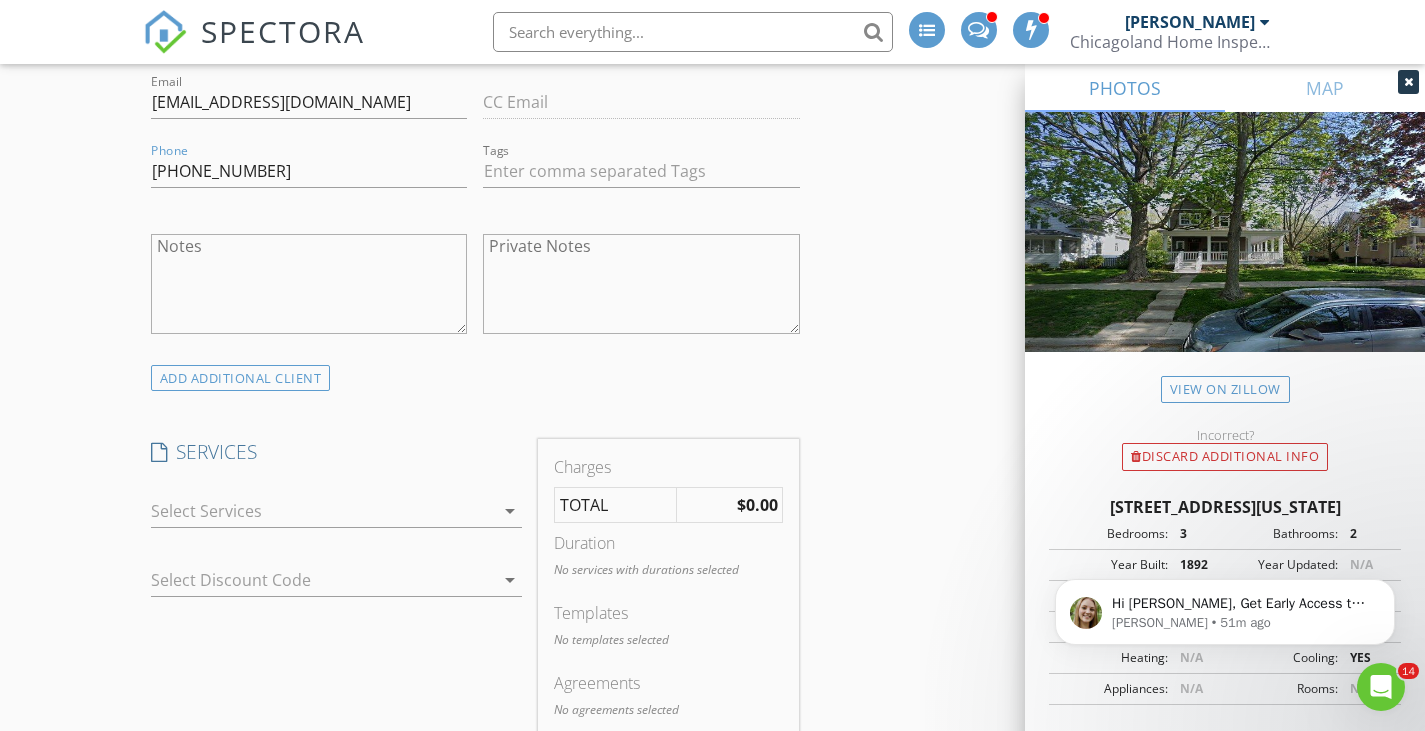 click at bounding box center (323, 511) 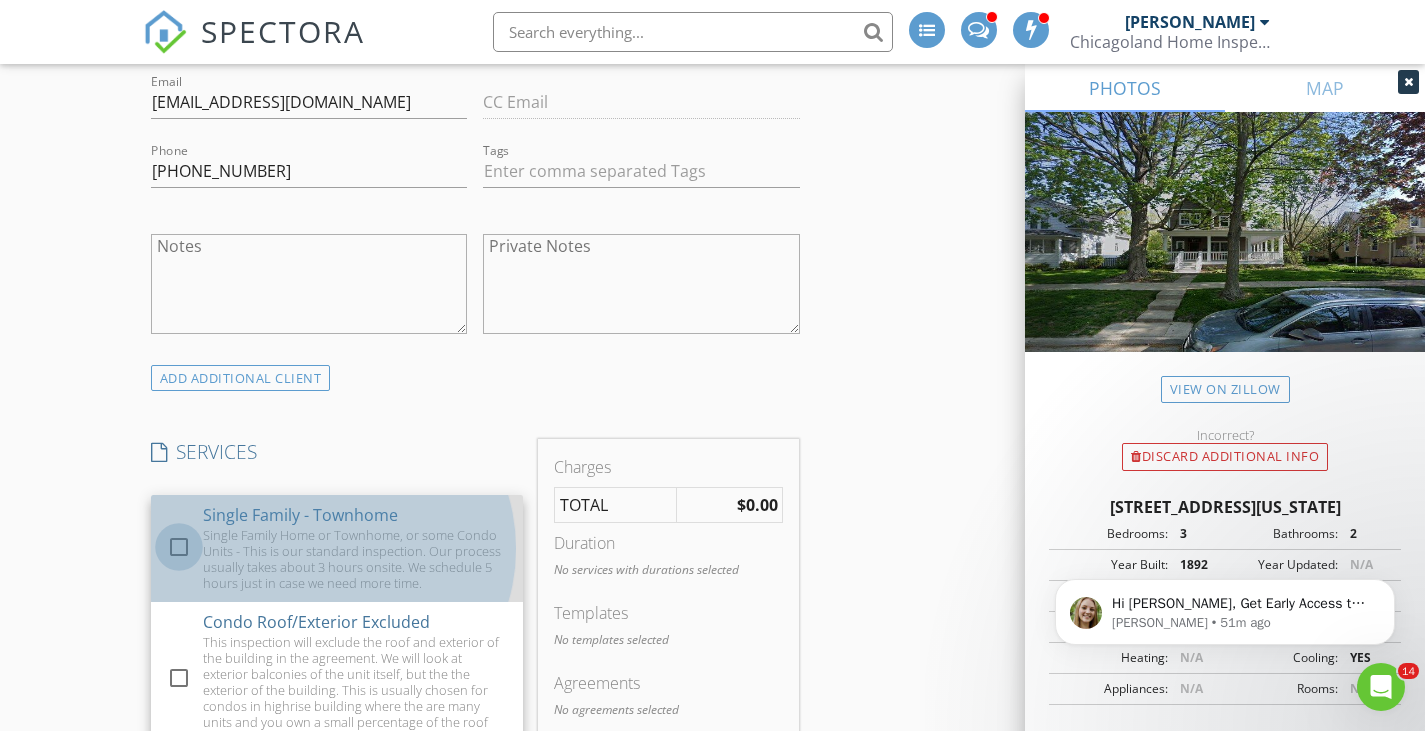 click at bounding box center [179, 547] 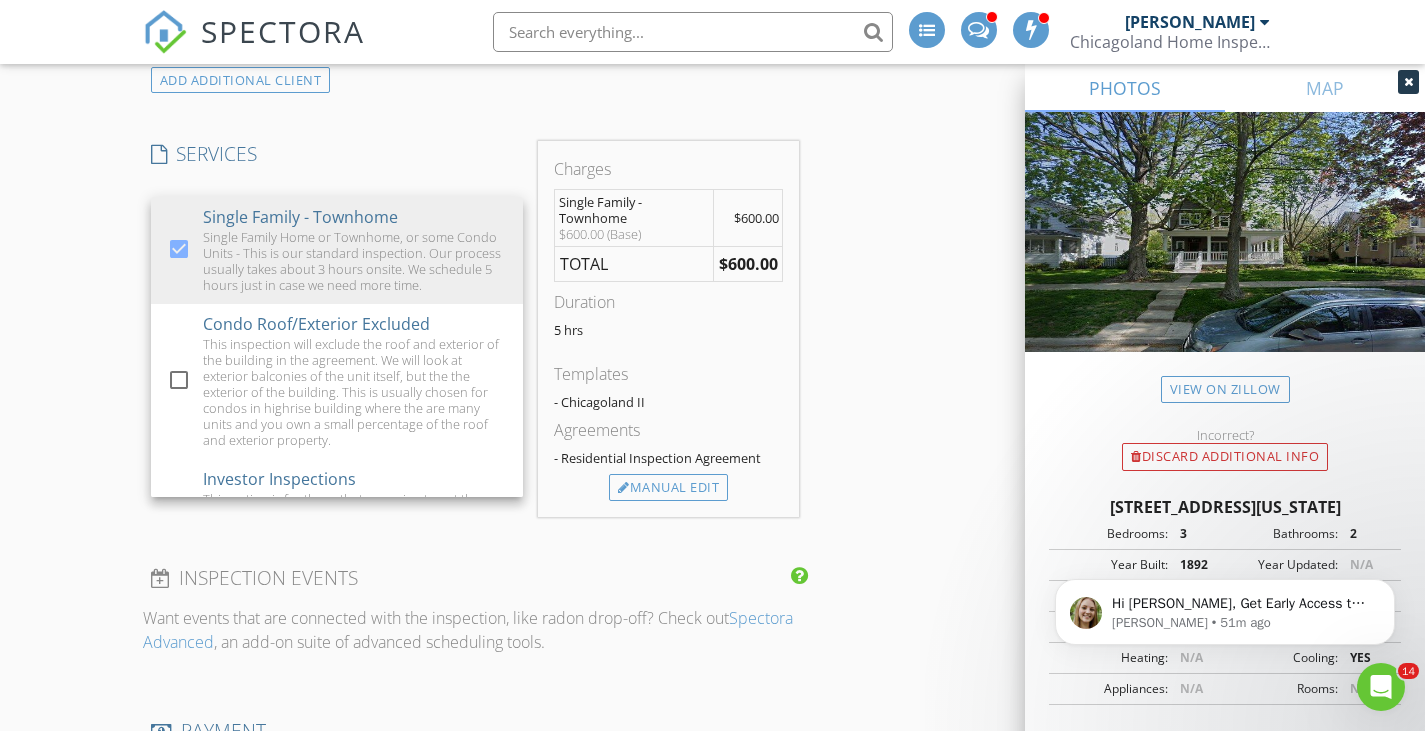 scroll, scrollTop: 1500, scrollLeft: 0, axis: vertical 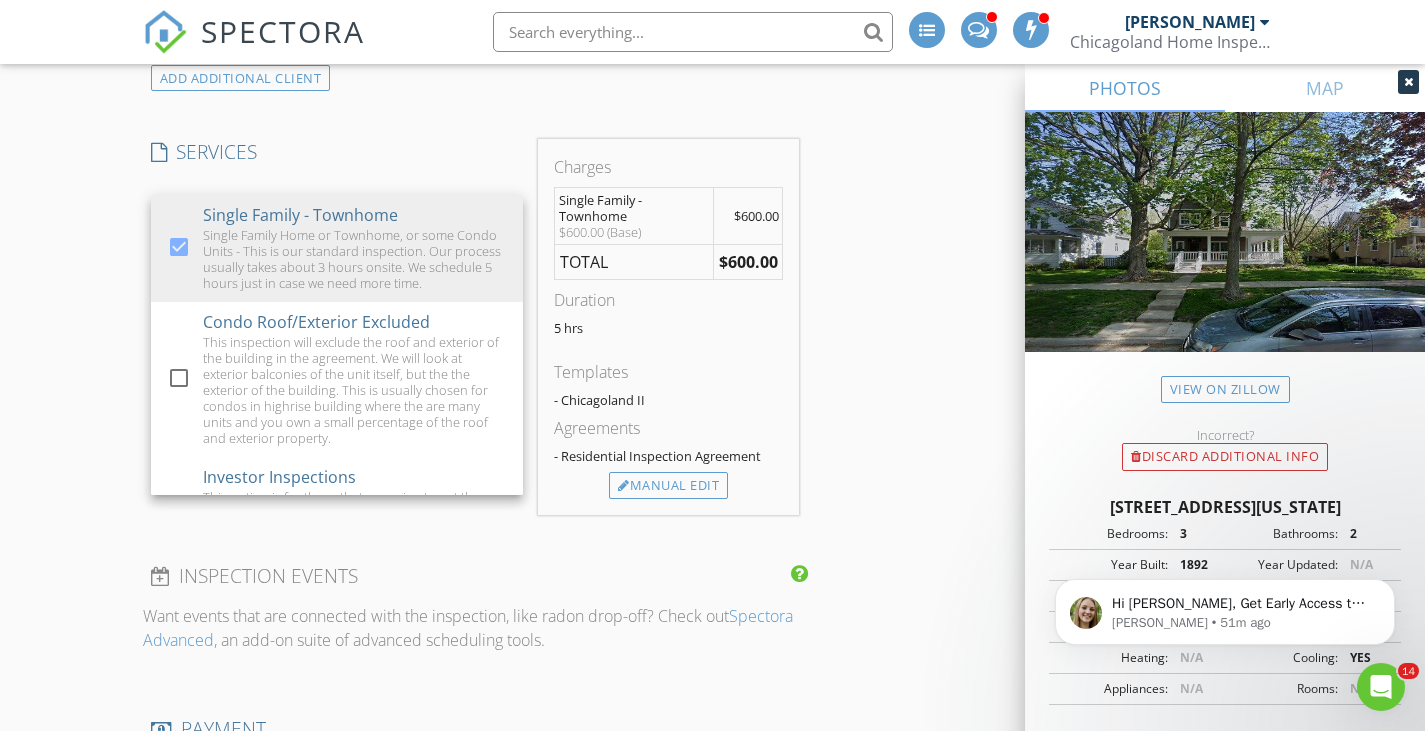 click on "New Inspection
INSPECTOR(S)
check_box_outline_blank   Tim Heise     check_box_outline_blank   Glen-Carl Dahlman     check_box_outline_blank   Vince Miller     check_box_outline_blank   AJ Gilbert     check_box_outline_blank   Michael Schejbal     check_box_outline_blank   John Olson     check_box_outline_blank   David Knolmayer     check_box_outline_blank   Jordan Brandwein     check_box_outline_blank   Dominick Ferrara     check_box_outline_blank   Frank Dattalo     check_box   Charles Bellefontaine   PRIMARY   check_box_outline_blank   James Flory     check_box_outline_blank   Alejandro Ortega     Charles Bellefontaine arrow_drop_down   check_box_outline_blank Charles Bellefontaine specifically requested
Date/Time
07/12/2025 8:00 AM
Location
Address Search       Address 2004 Washington Ave   Unit   City Wilmette   State IL   Zip 60091   County Cook     Square Feet 786   Year Built 1892" at bounding box center [712, 483] 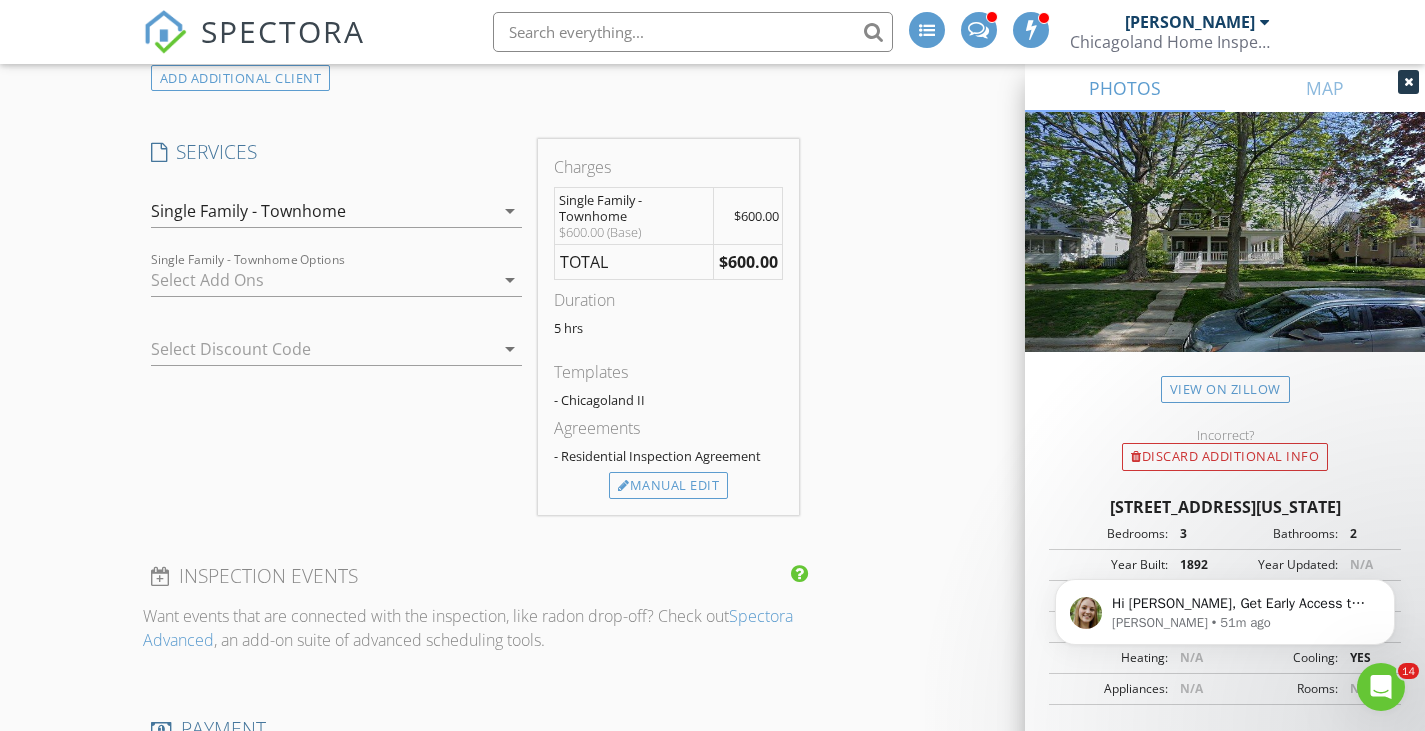 click at bounding box center (323, 280) 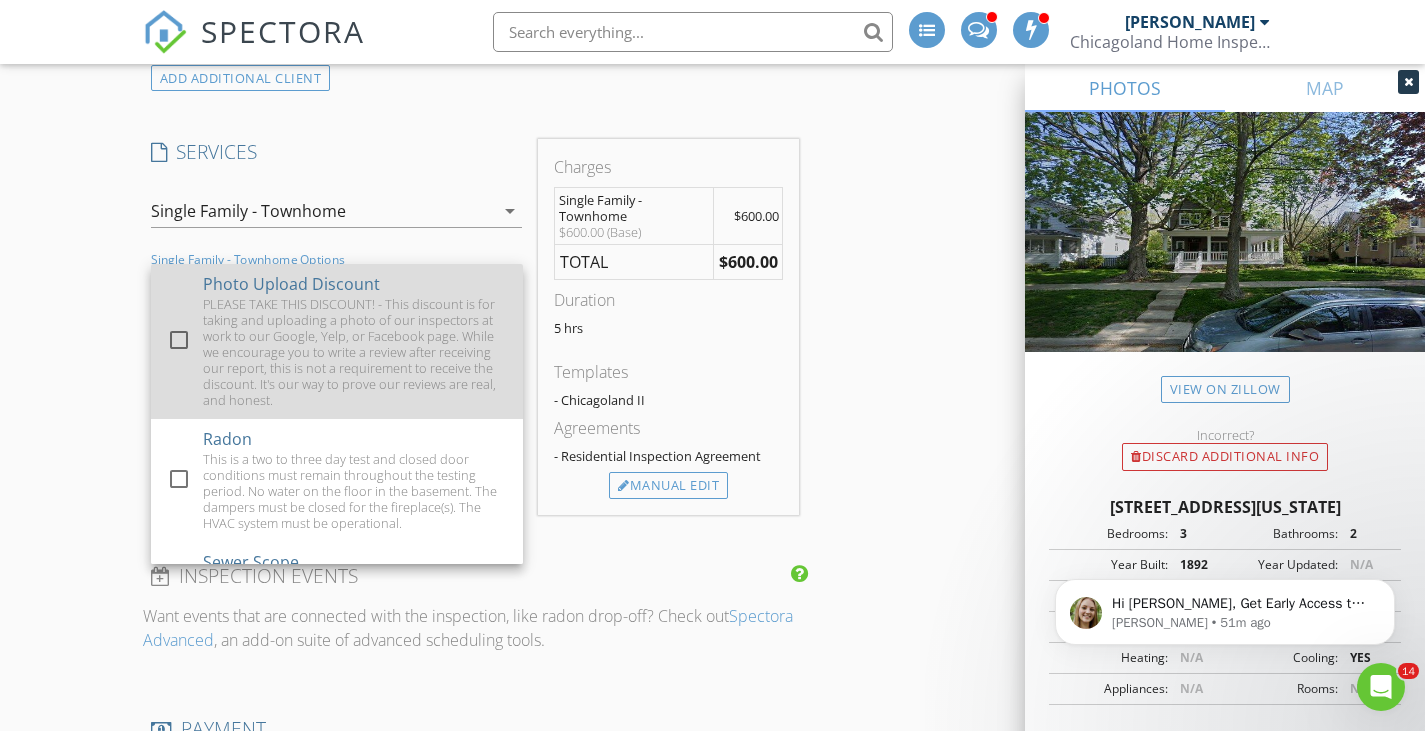 click at bounding box center [179, 340] 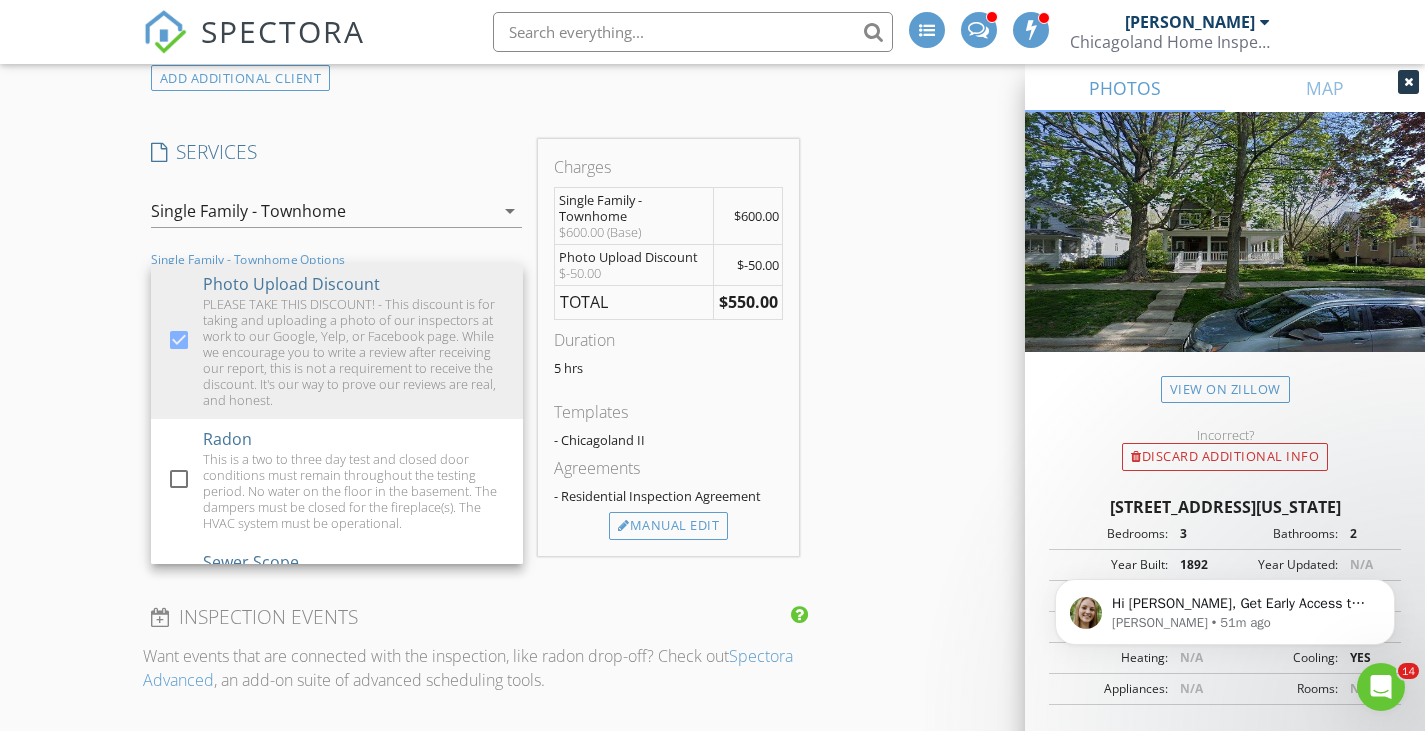 click on "New Inspection
INSPECTOR(S)
check_box_outline_blank   Tim Heise     check_box_outline_blank   Glen-Carl Dahlman     check_box_outline_blank   Vince Miller     check_box_outline_blank   AJ Gilbert     check_box_outline_blank   Michael Schejbal     check_box_outline_blank   John Olson     check_box_outline_blank   David Knolmayer     check_box_outline_blank   Jordan Brandwein     check_box_outline_blank   Dominick Ferrara     check_box_outline_blank   Frank Dattalo     check_box   Charles Bellefontaine   PRIMARY   check_box_outline_blank   James Flory     check_box_outline_blank   Alejandro Ortega     Charles Bellefontaine arrow_drop_down   check_box_outline_blank Charles Bellefontaine specifically requested
Date/Time
07/12/2025 8:00 AM
Location
Address Search       Address 2004 Washington Ave   Unit   City Wilmette   State IL   Zip 60091   County Cook     Square Feet 786   Year Built 1892" at bounding box center [712, 503] 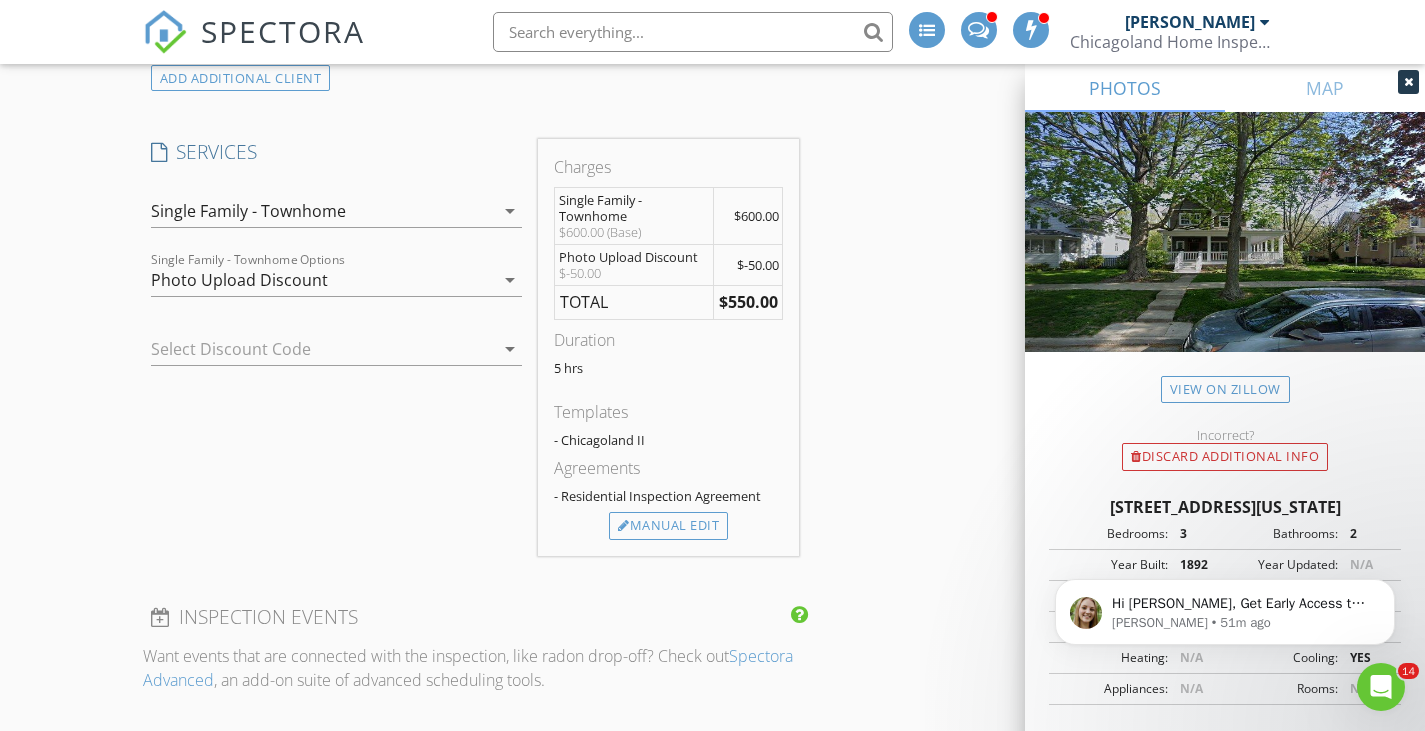click at bounding box center (309, 349) 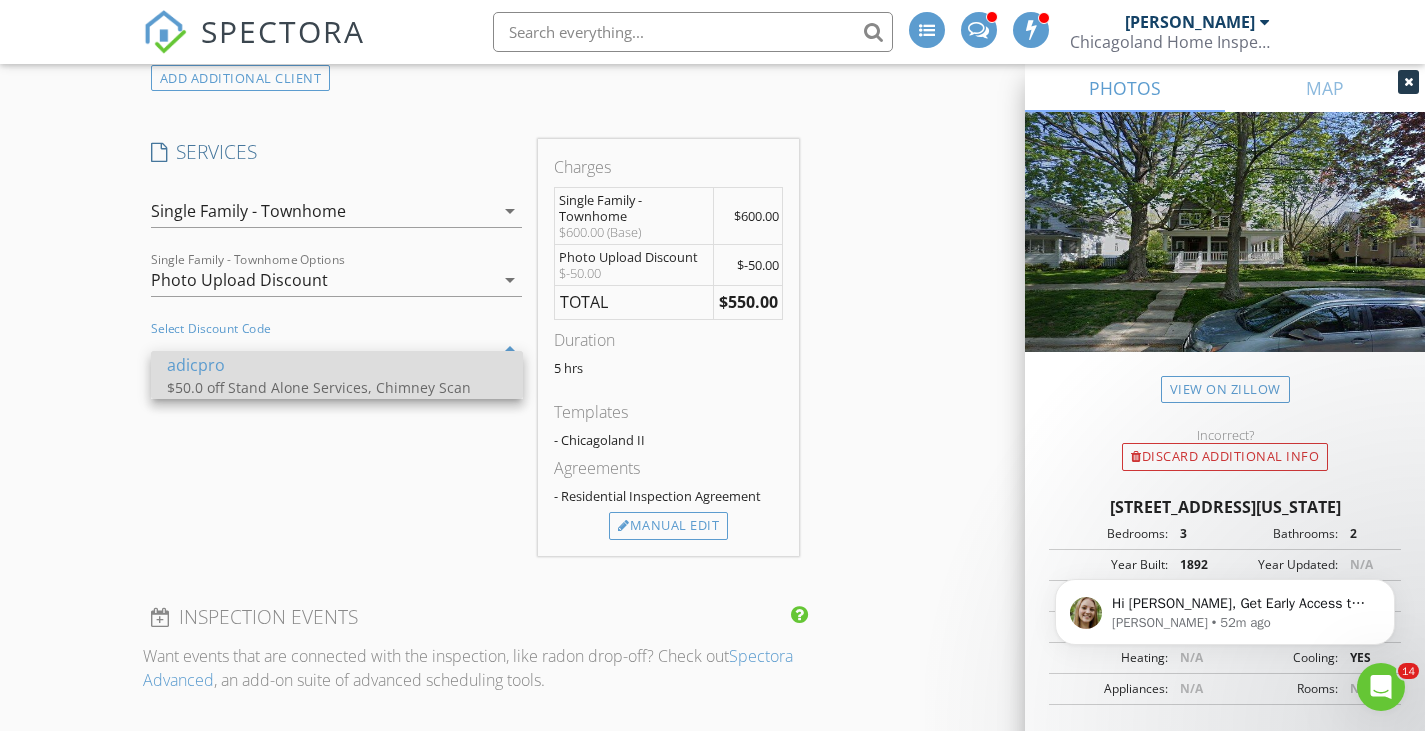 click on "$50.0 off Stand Alone Services, Chimney Scan" at bounding box center (337, 387) 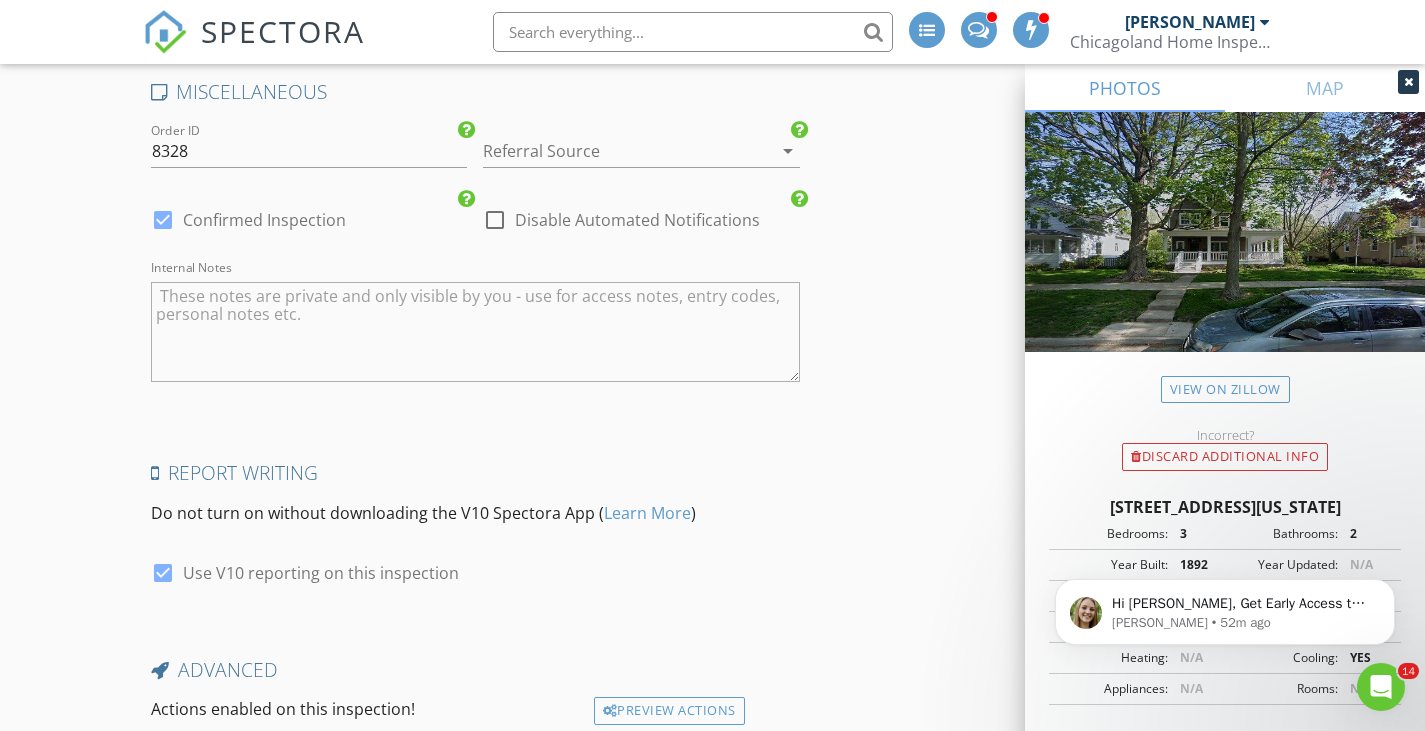 scroll, scrollTop: 3157, scrollLeft: 0, axis: vertical 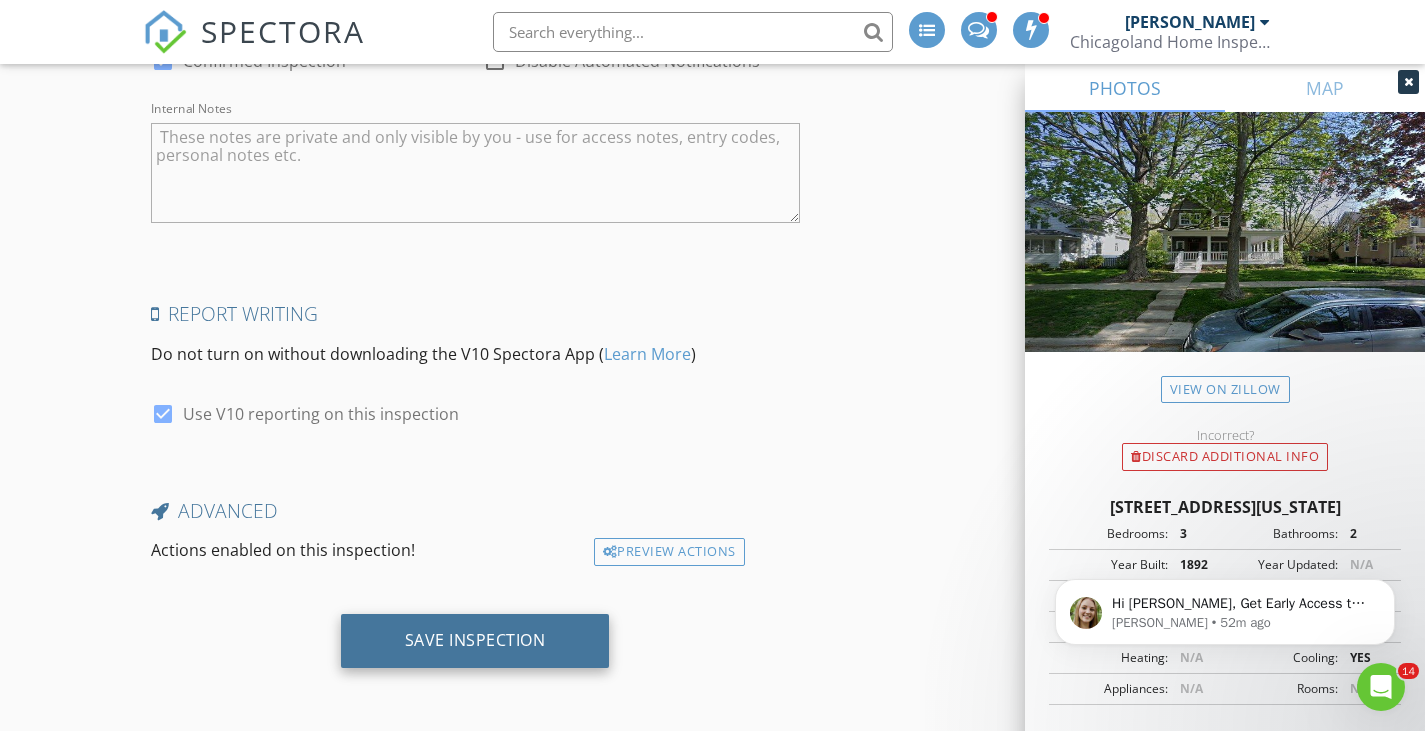 click on "Save Inspection" at bounding box center [475, 641] 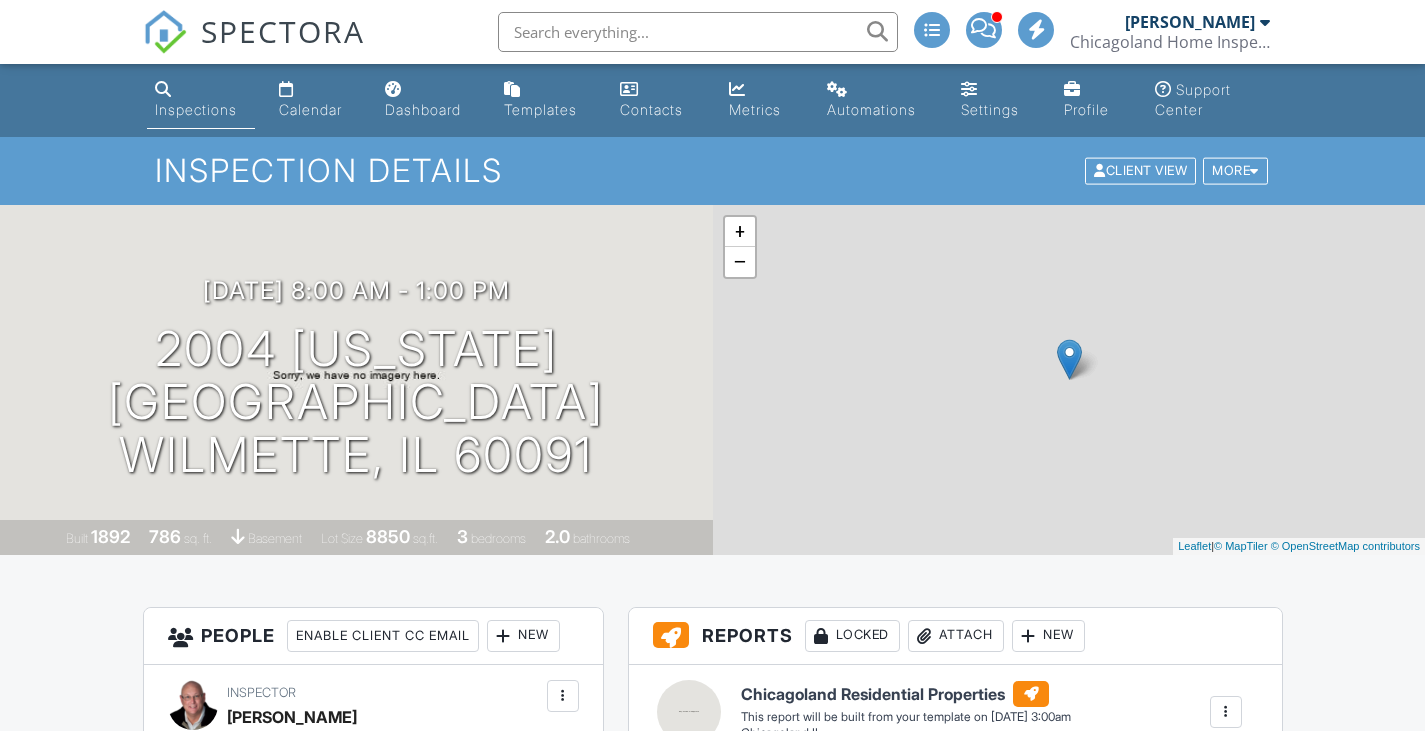 scroll, scrollTop: 0, scrollLeft: 0, axis: both 